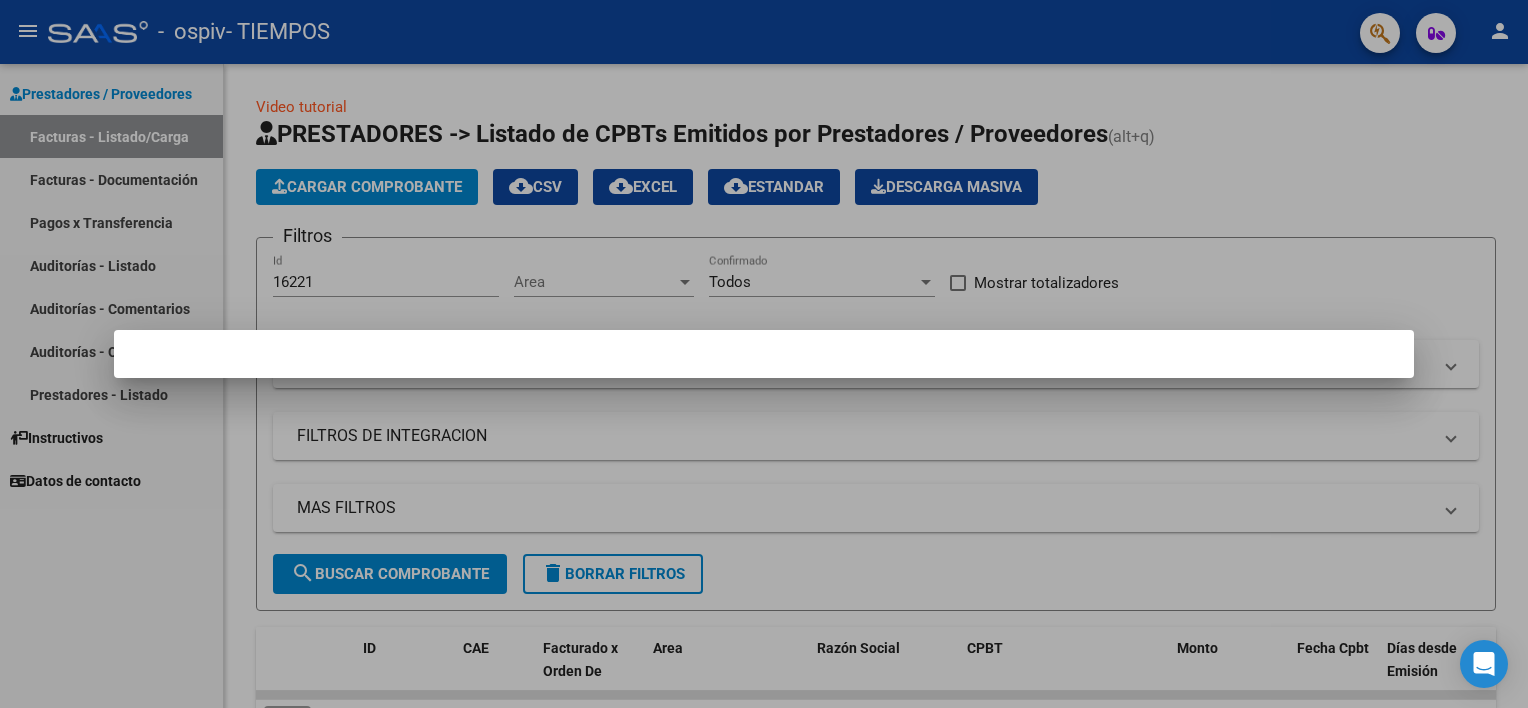 scroll, scrollTop: 0, scrollLeft: 0, axis: both 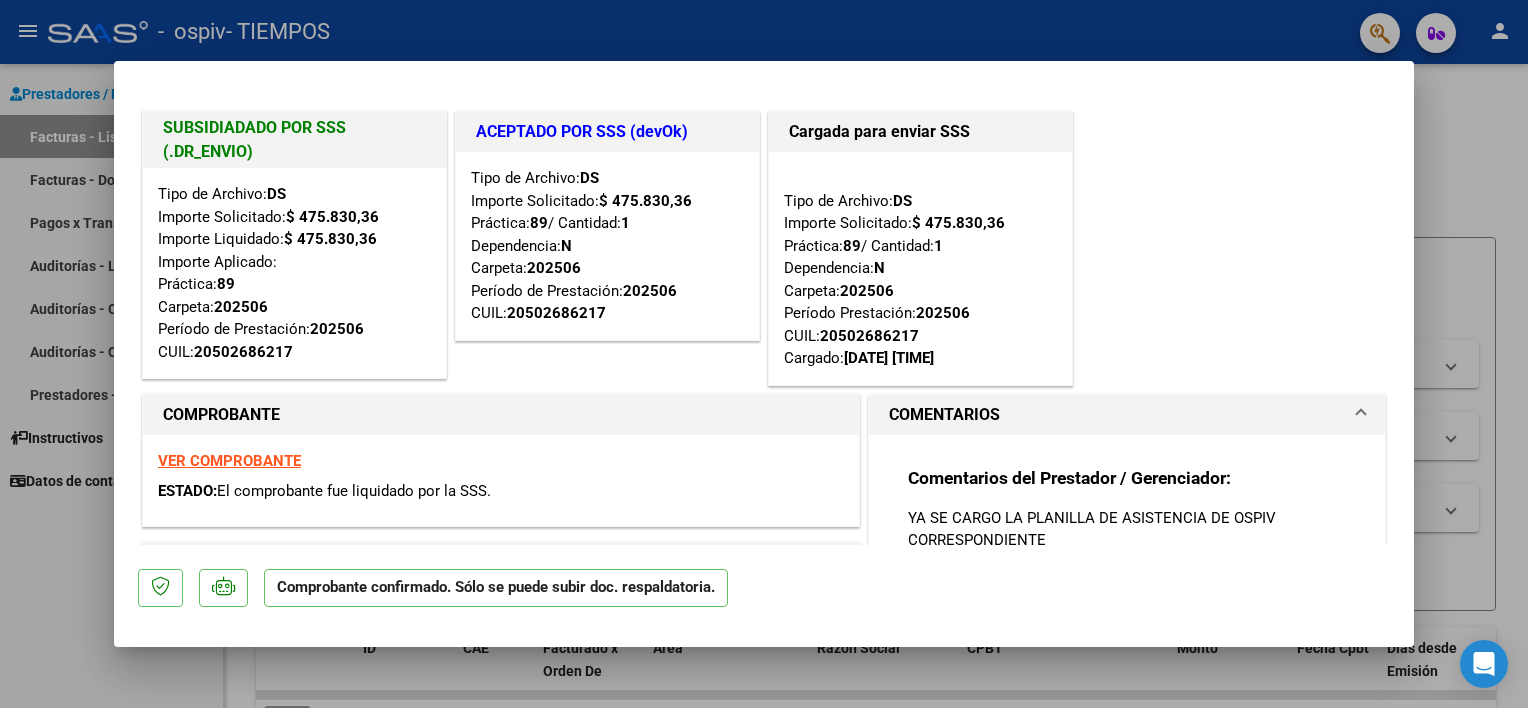 click at bounding box center (764, 354) 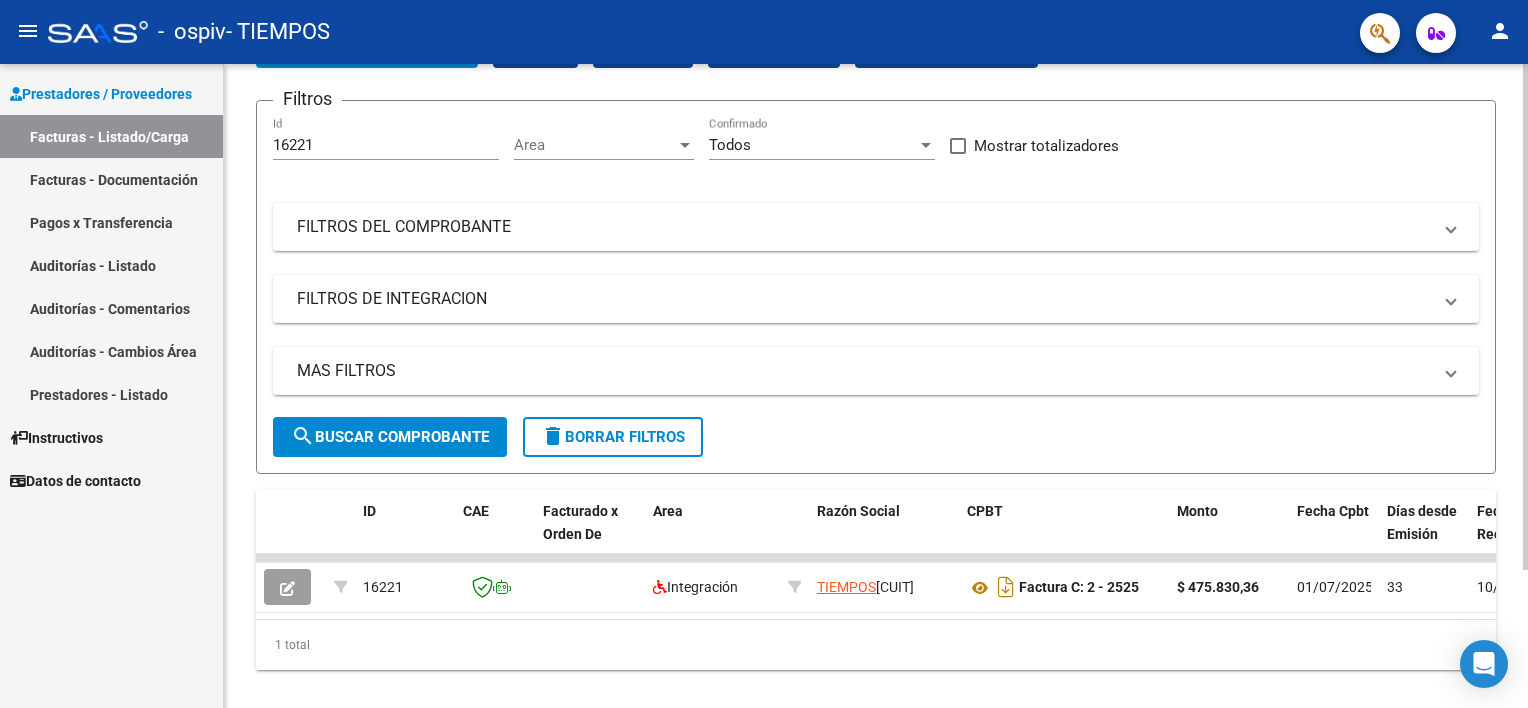 scroll, scrollTop: 175, scrollLeft: 0, axis: vertical 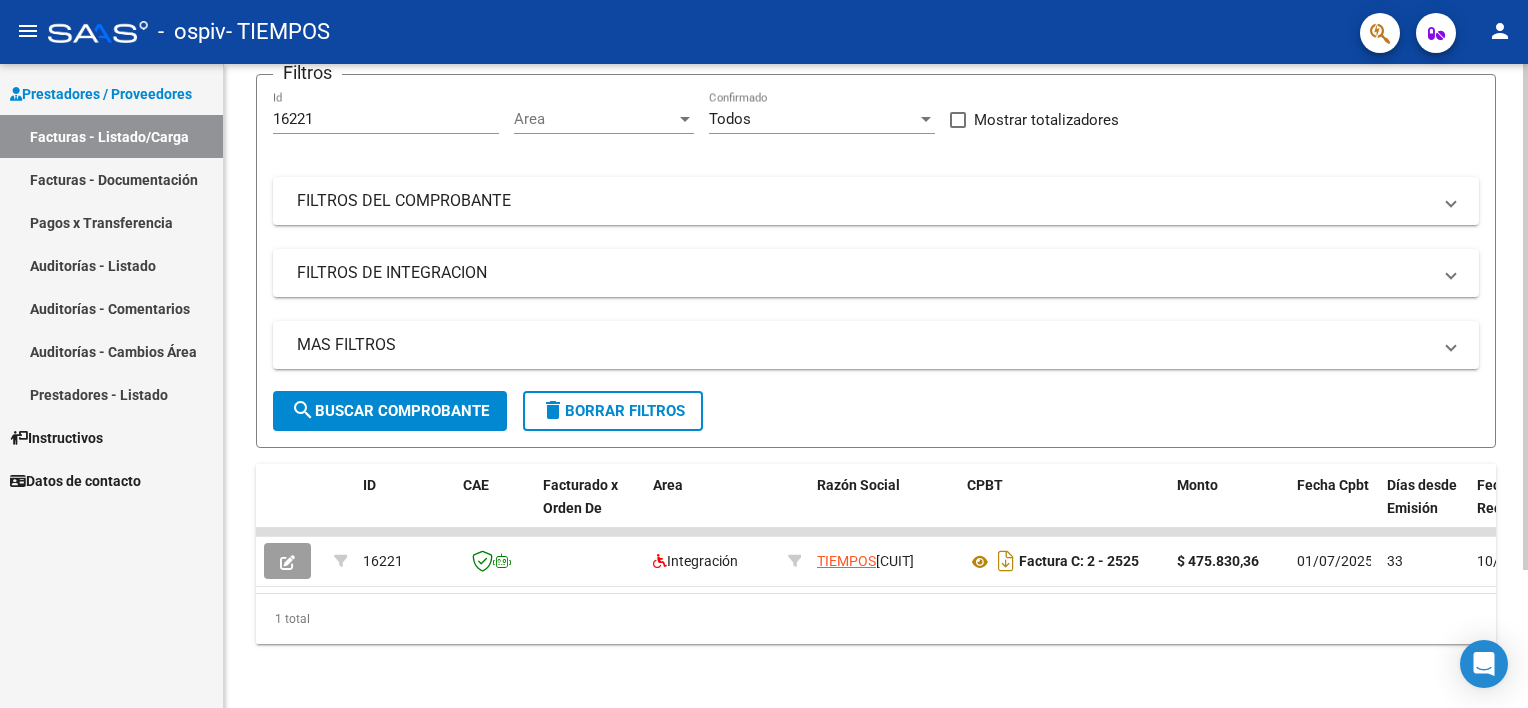 click on "Video tutorial   PRESTADORES -> Listado de CPBTs Emitidos por Prestadores / Proveedores (alt+q)   Cargar Comprobante
cloud_download  CSV  cloud_download  EXCEL  cloud_download  Estandar   Descarga Masiva
Filtros 16221 Id Area Area Todos Confirmado   Mostrar totalizadores   FILTROS DEL COMPROBANTE  Comprobante Tipo Comprobante Tipo Start date – End date Fec. Comprobante Desde / Hasta Días Emisión Desde(cant. días) Días Emisión Hasta(cant. días) CUIT / Razón Social Pto. Venta Nro. Comprobante Código SSS CAE Válido CAE Válido Todos Cargado Módulo Hosp. Todos Tiene facturacion Apócrifa Hospital Refes  FILTROS DE INTEGRACION  Período De Prestación Campos del Archivo de Rendición Devuelto x SSS (dr_envio) Todos Rendido x SSS (dr_envio) Tipo de Registro Tipo de Registro Período Presentación Período Presentación Campos del Legajo Asociado (preaprobación) Afiliado Legajo (cuil/nombre) Todos Solo facturas preaprobadas  MAS FILTROS  Todos Con Doc. Respaldatoria Todos Con Trazabilidad Todos –" 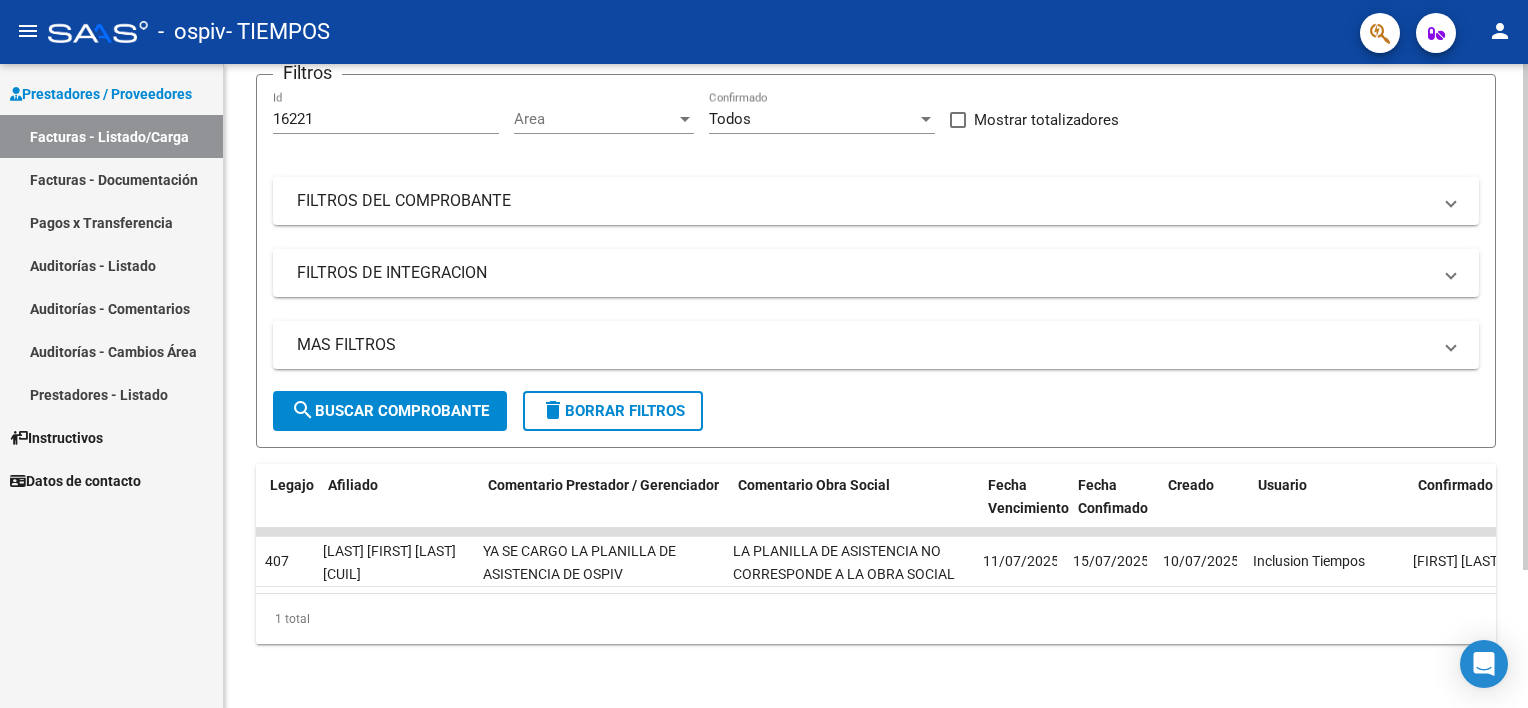scroll, scrollTop: 0, scrollLeft: 2701, axis: horizontal 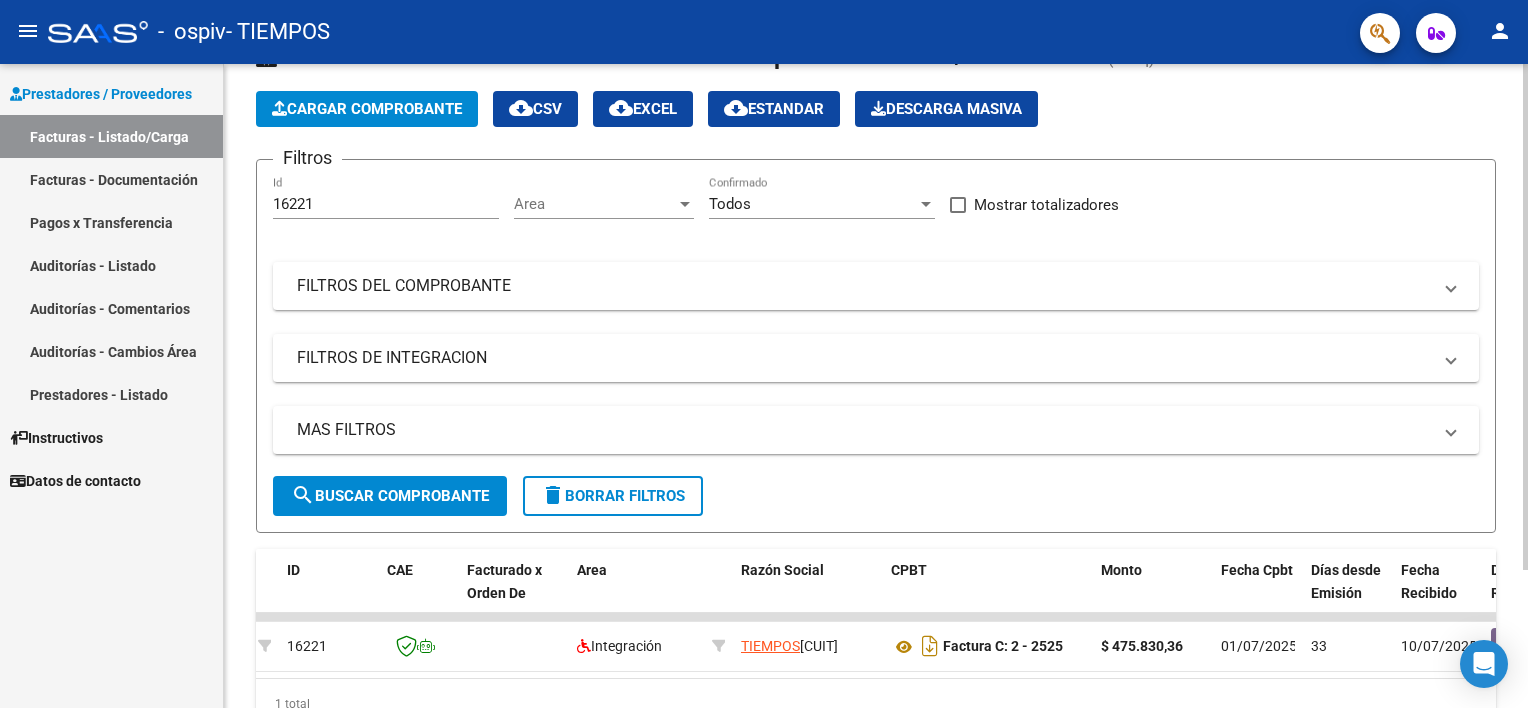 click on "menu -   ospiv   - TIEMPOS person    Prestadores / Proveedores Facturas - Listado/Carga Facturas - Documentación Pagos x Transferencia Auditorías - Listado Auditorías - Comentarios Auditorías - Cambios Área Prestadores - Listado    Instructivos    Datos de contacto  Video tutorial   PRESTADORES -> Listado de CPBTs Emitidos por Prestadores / Proveedores (alt+q)   Cargar Comprobante
cloud_download  CSV  cloud_download  EXCEL  cloud_download  Estandar   Descarga Masiva
Filtros 16221 Id Area Area Todos Confirmado   Mostrar totalizadores   FILTROS DEL COMPROBANTE  Comprobante Tipo Comprobante Tipo Start date – End date Fec. Comprobante Desde / Hasta Días Emisión Desde(cant. días) Días Emisión Hasta(cant. días) CUIT / Razón Social Pto. Venta Nro. Comprobante Código SSS CAE Válido CAE Válido Todos Cargado Módulo Hosp. Todos Tiene facturacion Apócrifa Hospital Refes  FILTROS DE INTEGRACION  Período De Prestación Campos del Archivo de Rendición Devuelto x SSS (dr_envio) Todos –" at bounding box center [764, 354] 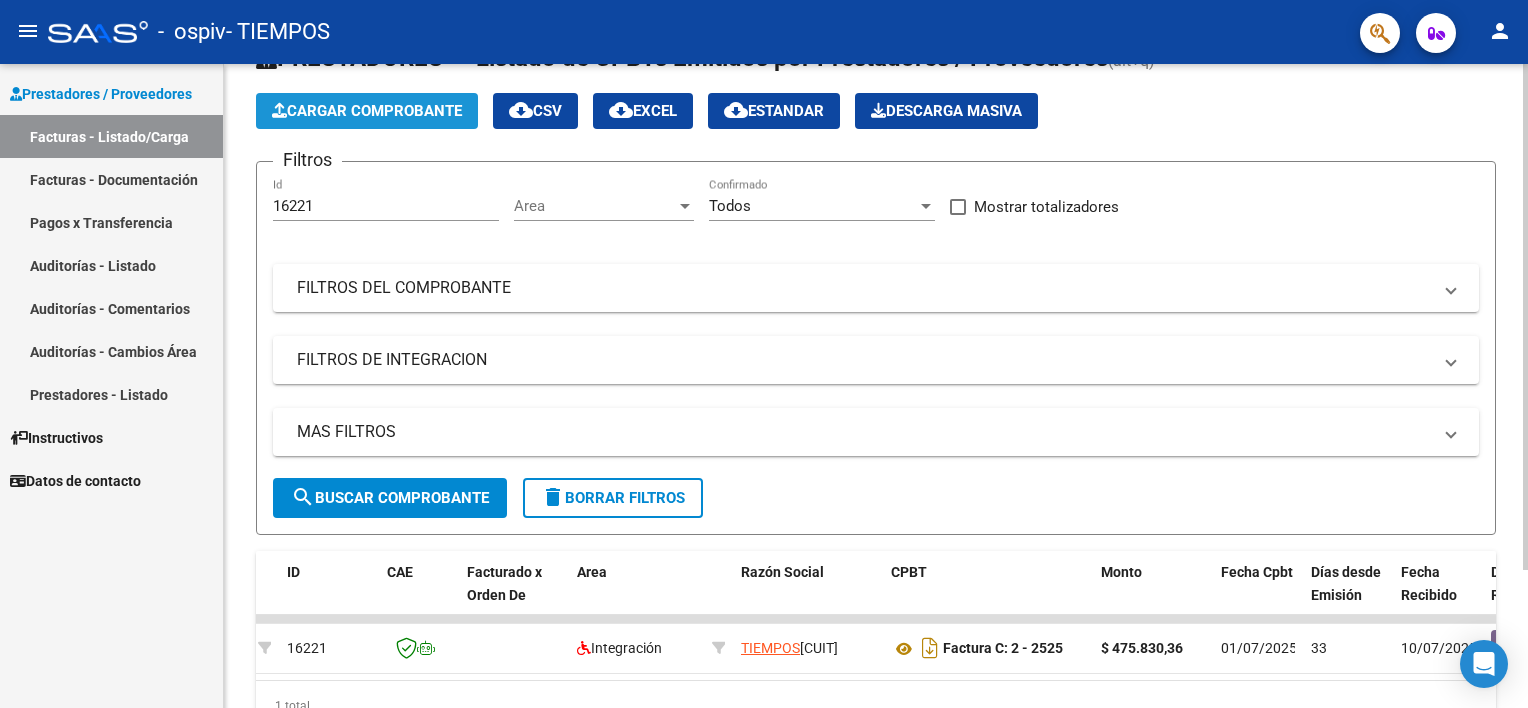 click on "Cargar Comprobante" 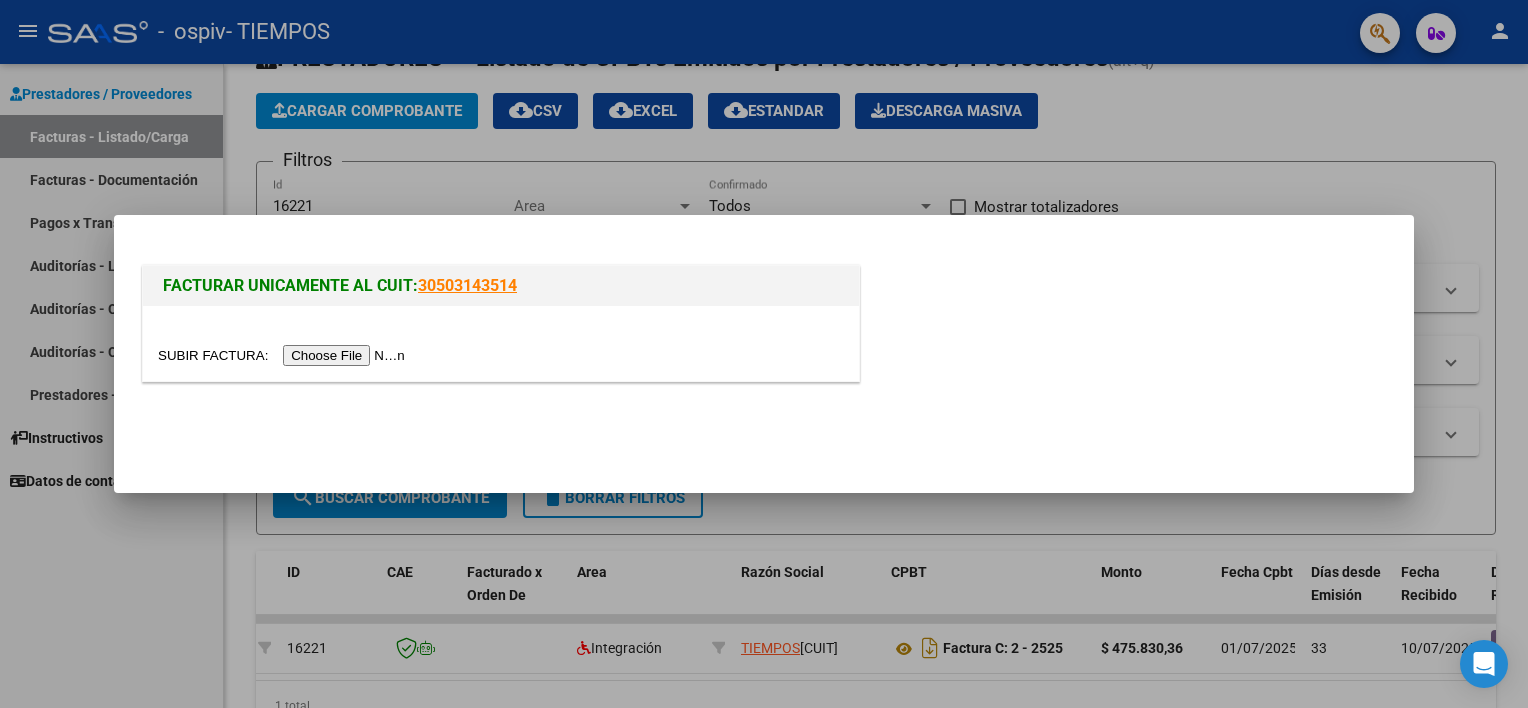 click at bounding box center [284, 355] 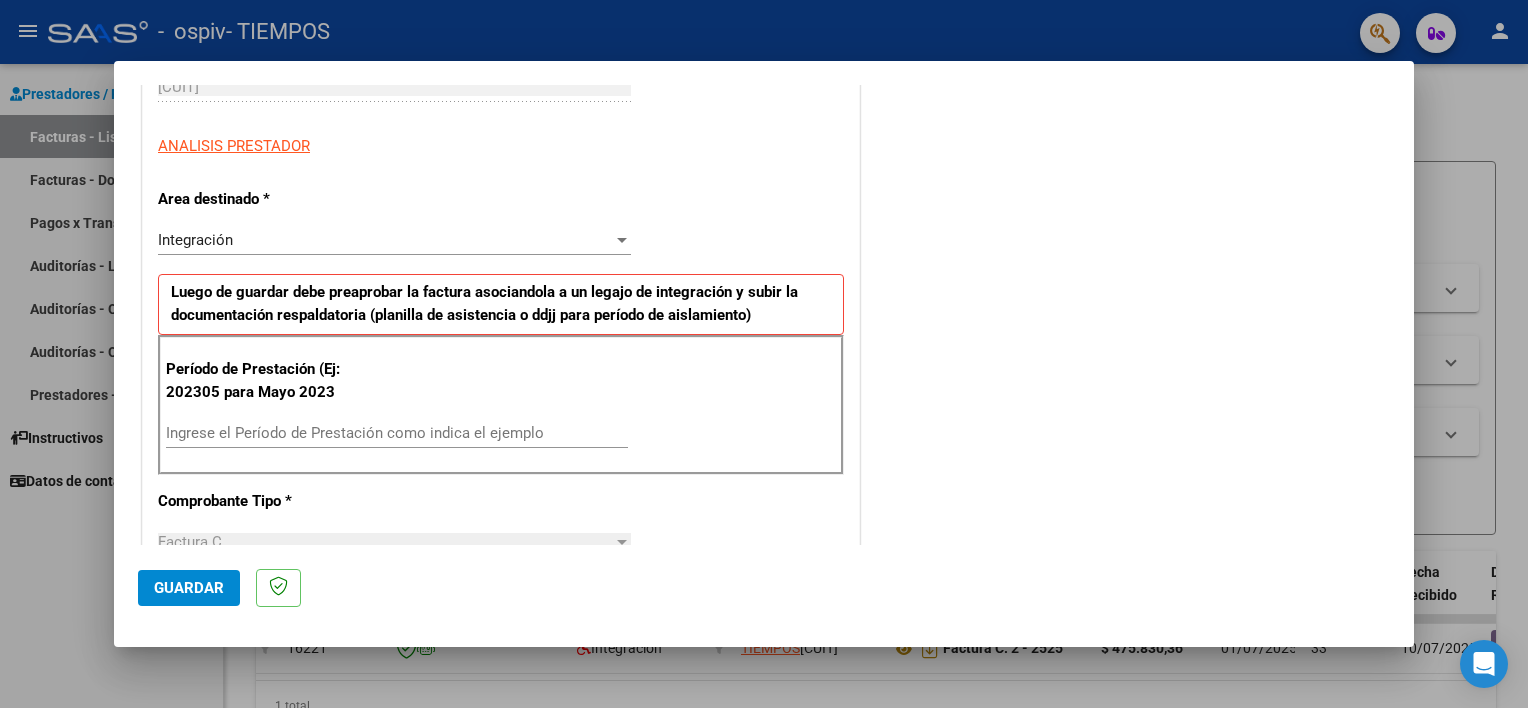scroll, scrollTop: 360, scrollLeft: 0, axis: vertical 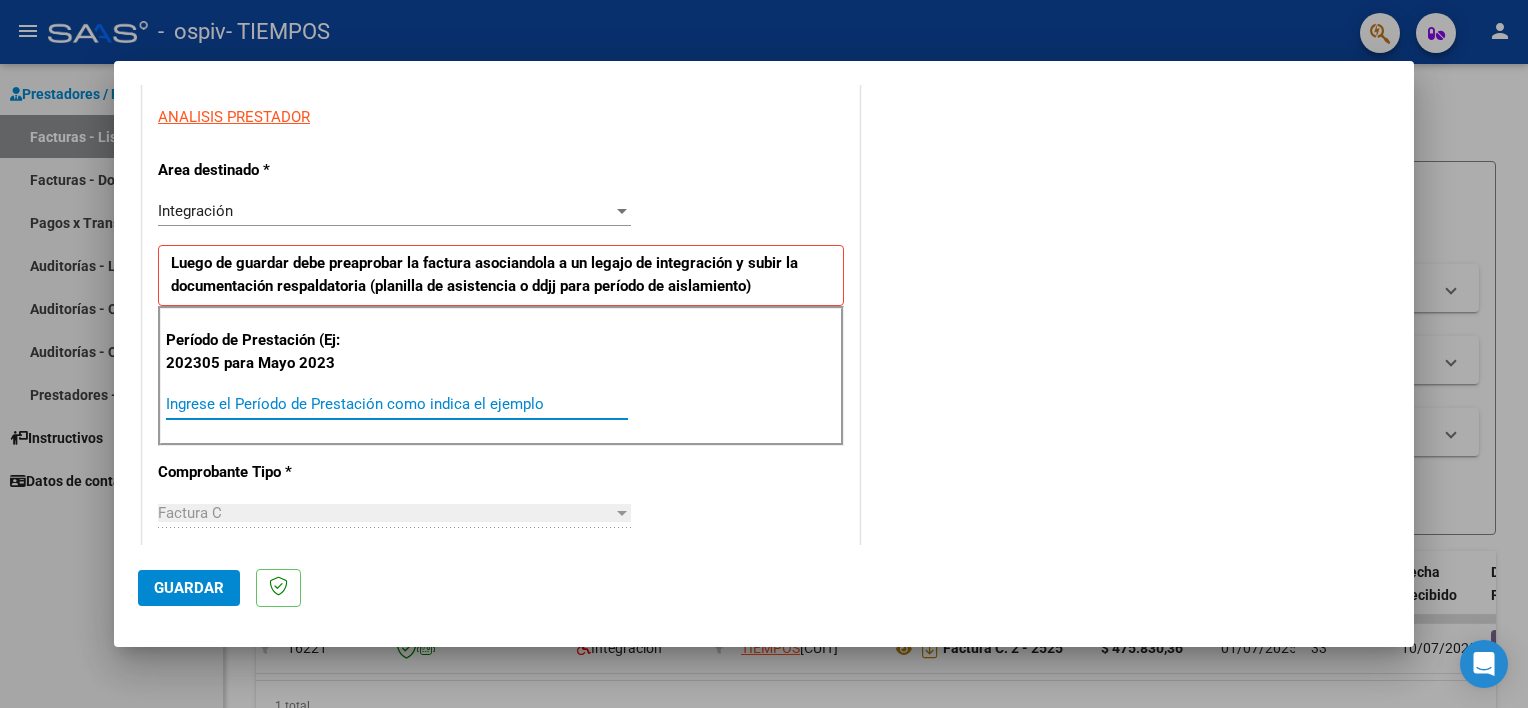 click on "Ingrese el Período de Prestación como indica el ejemplo" at bounding box center (397, 404) 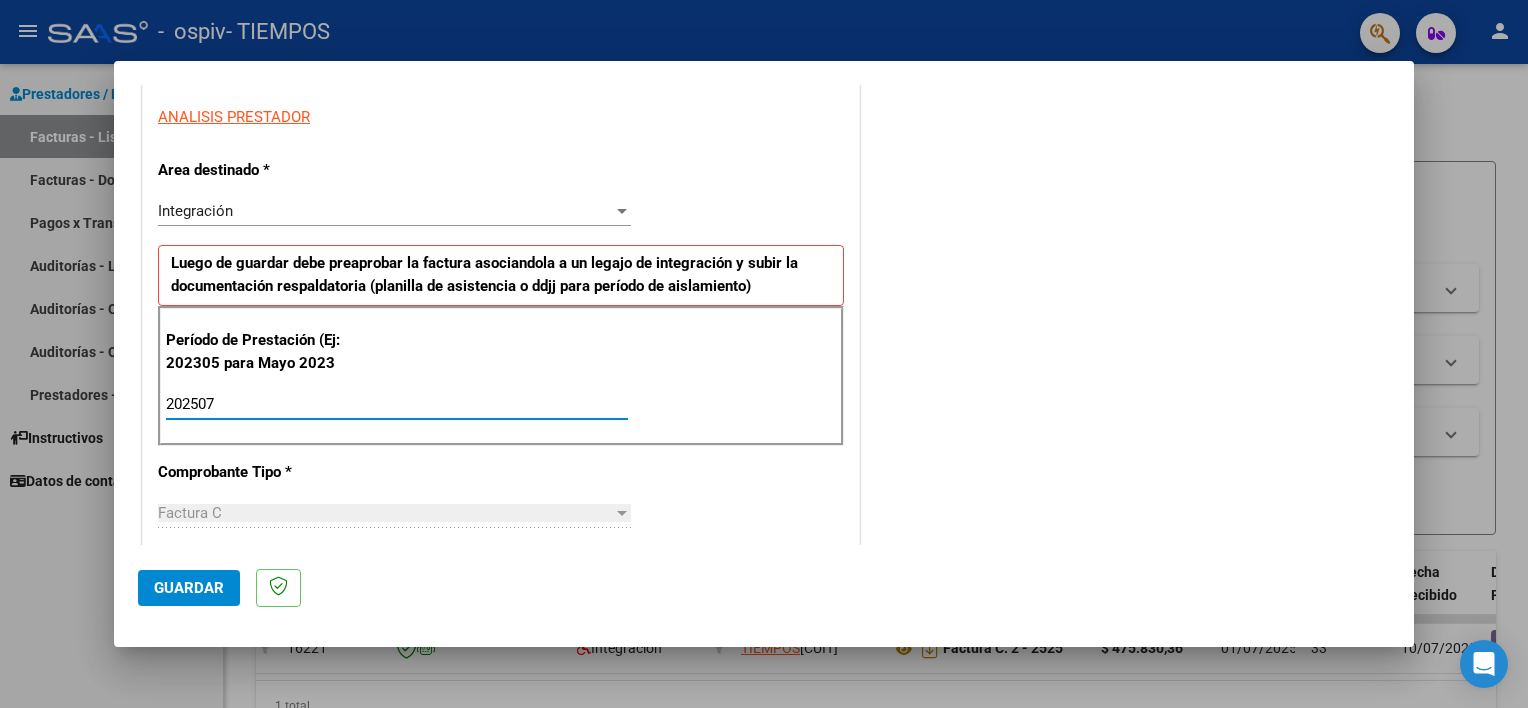 type on "202507" 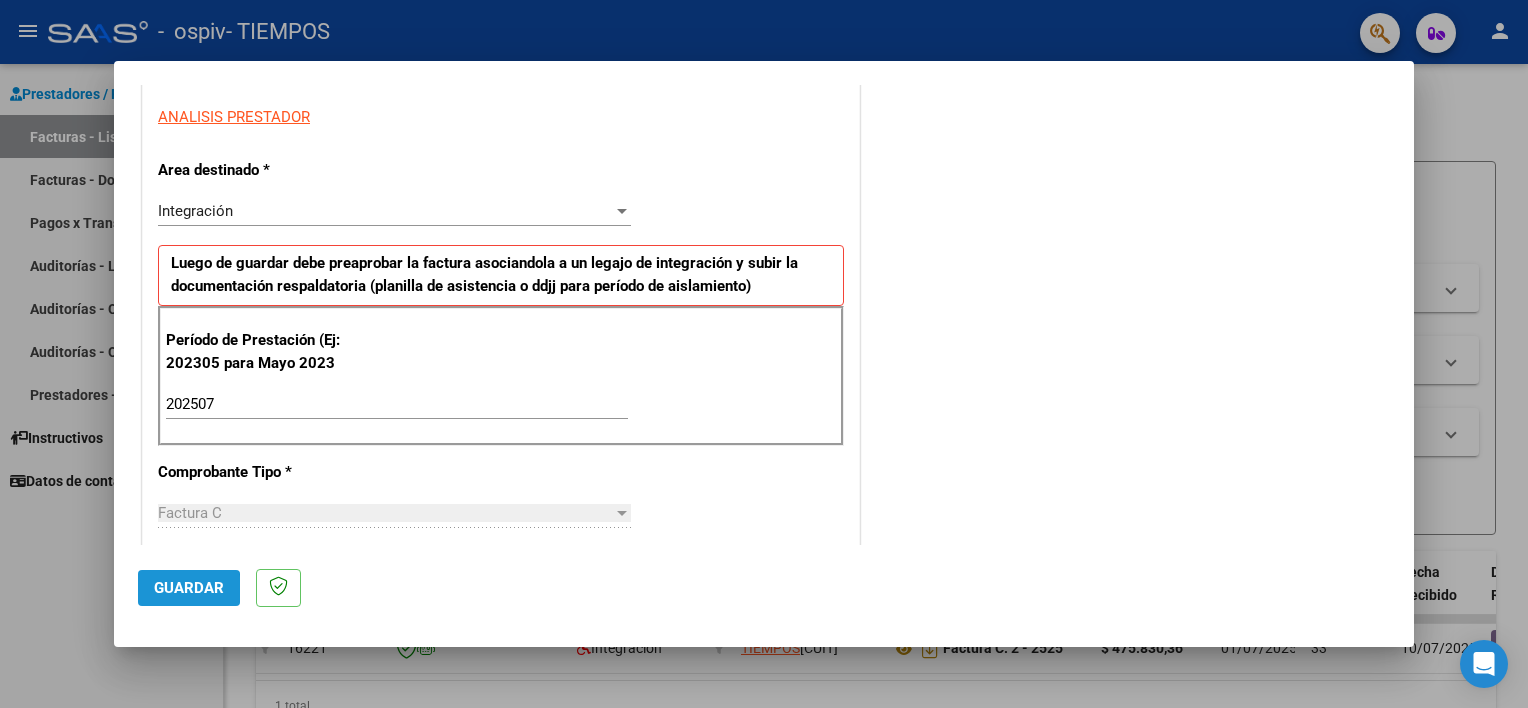 click on "Guardar" 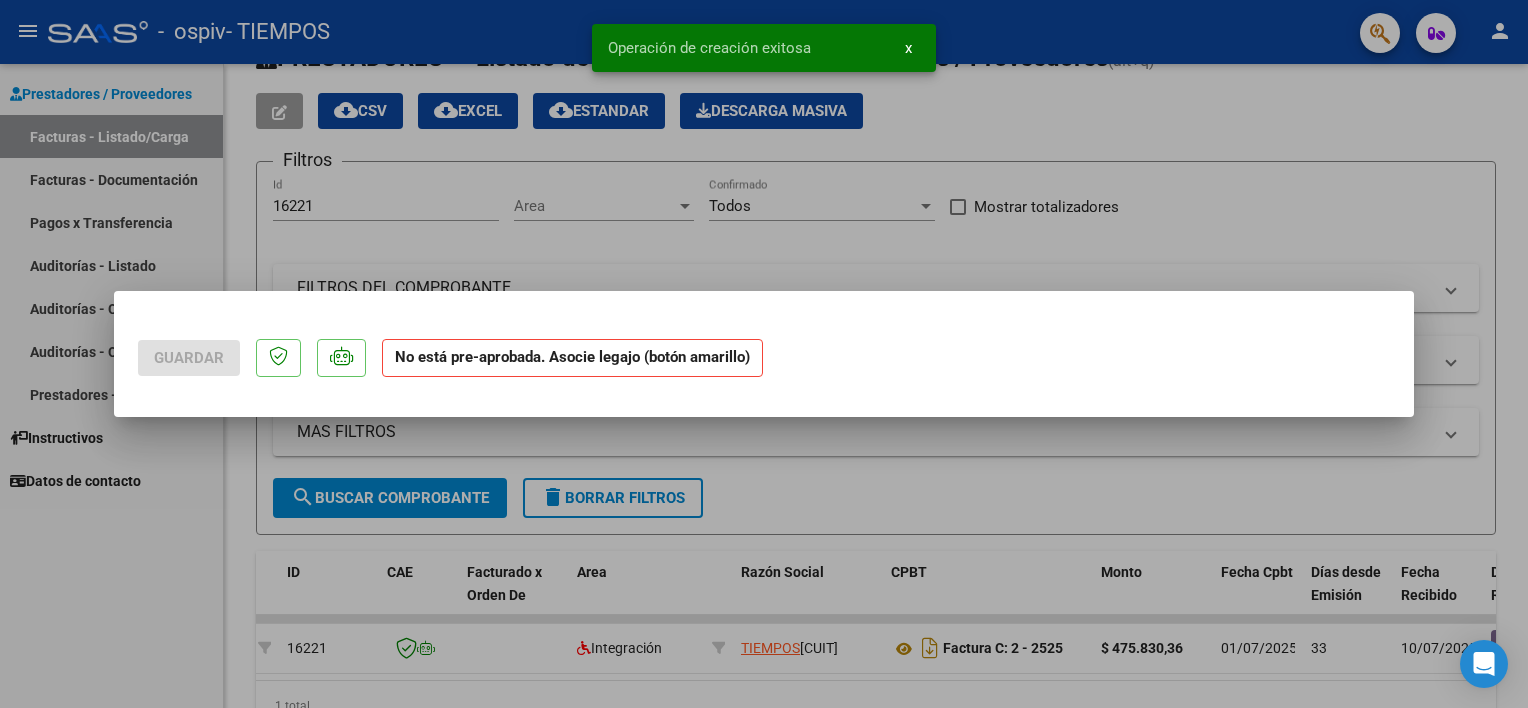 scroll, scrollTop: 0, scrollLeft: 0, axis: both 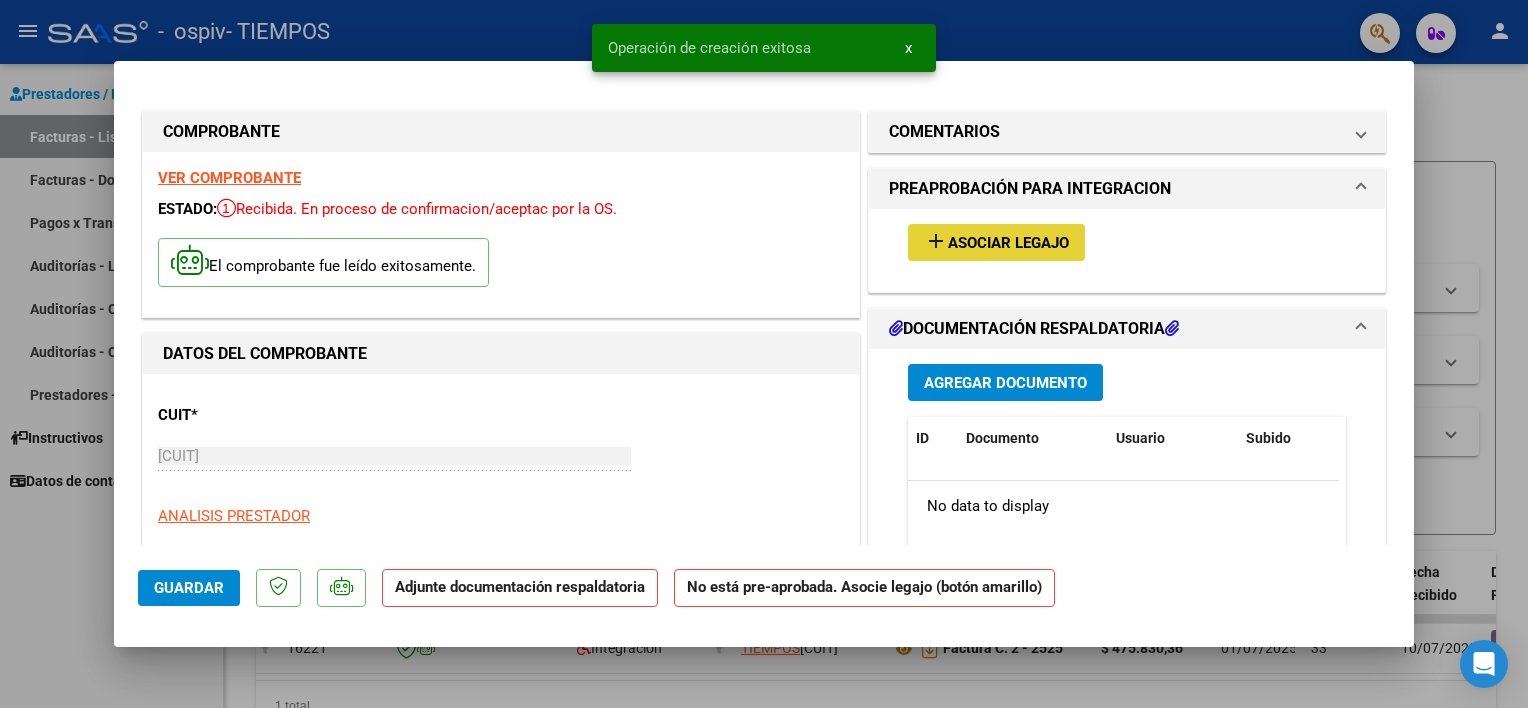 click on "add" at bounding box center [936, 241] 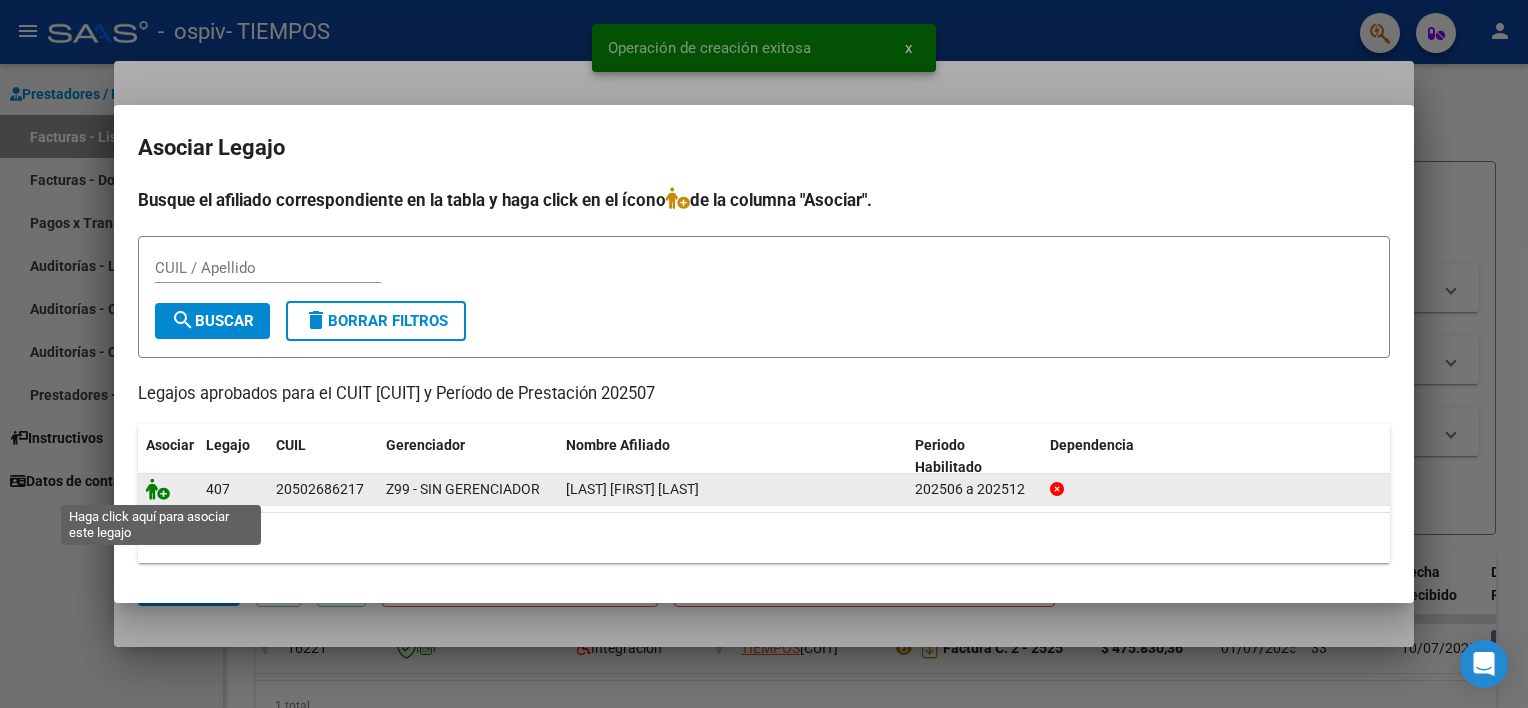 click 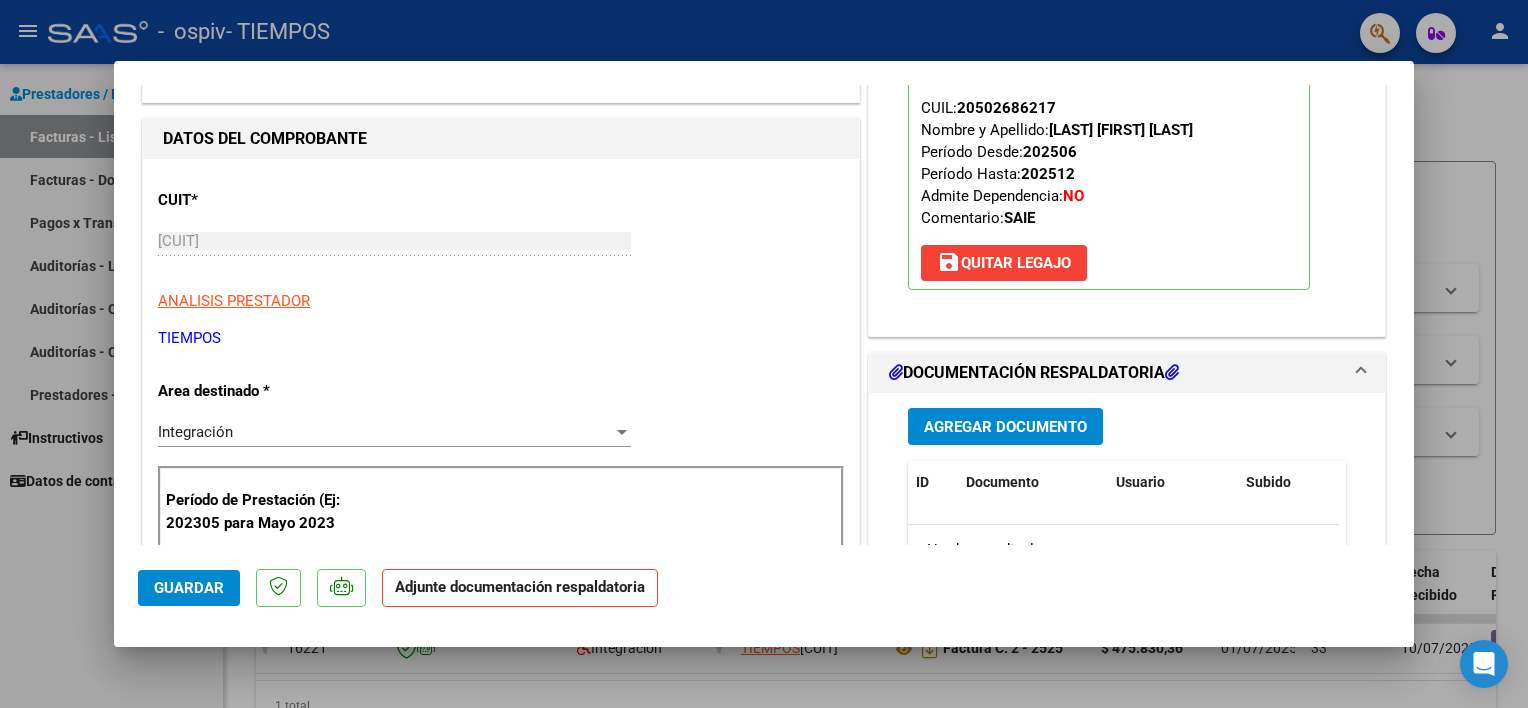 scroll, scrollTop: 240, scrollLeft: 0, axis: vertical 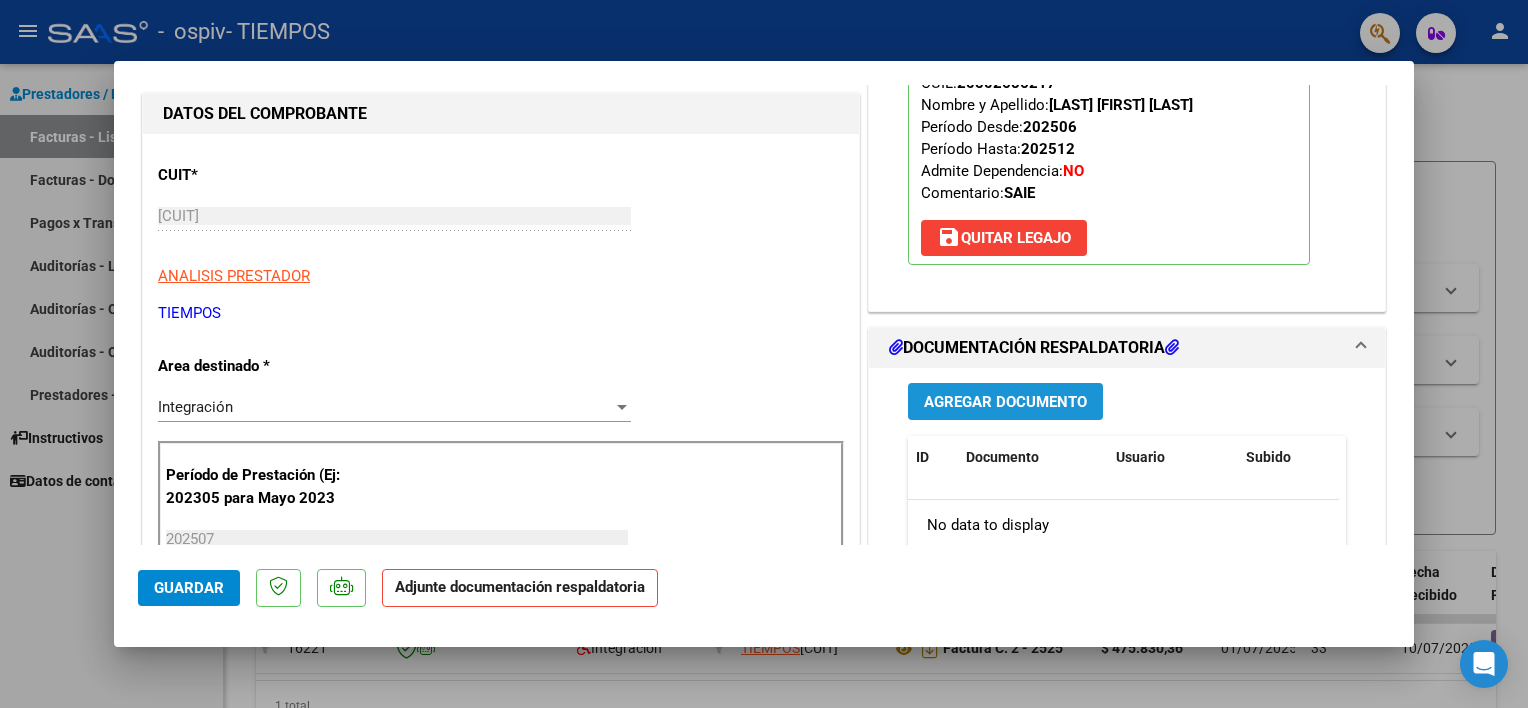click on "Agregar Documento" at bounding box center (1005, 402) 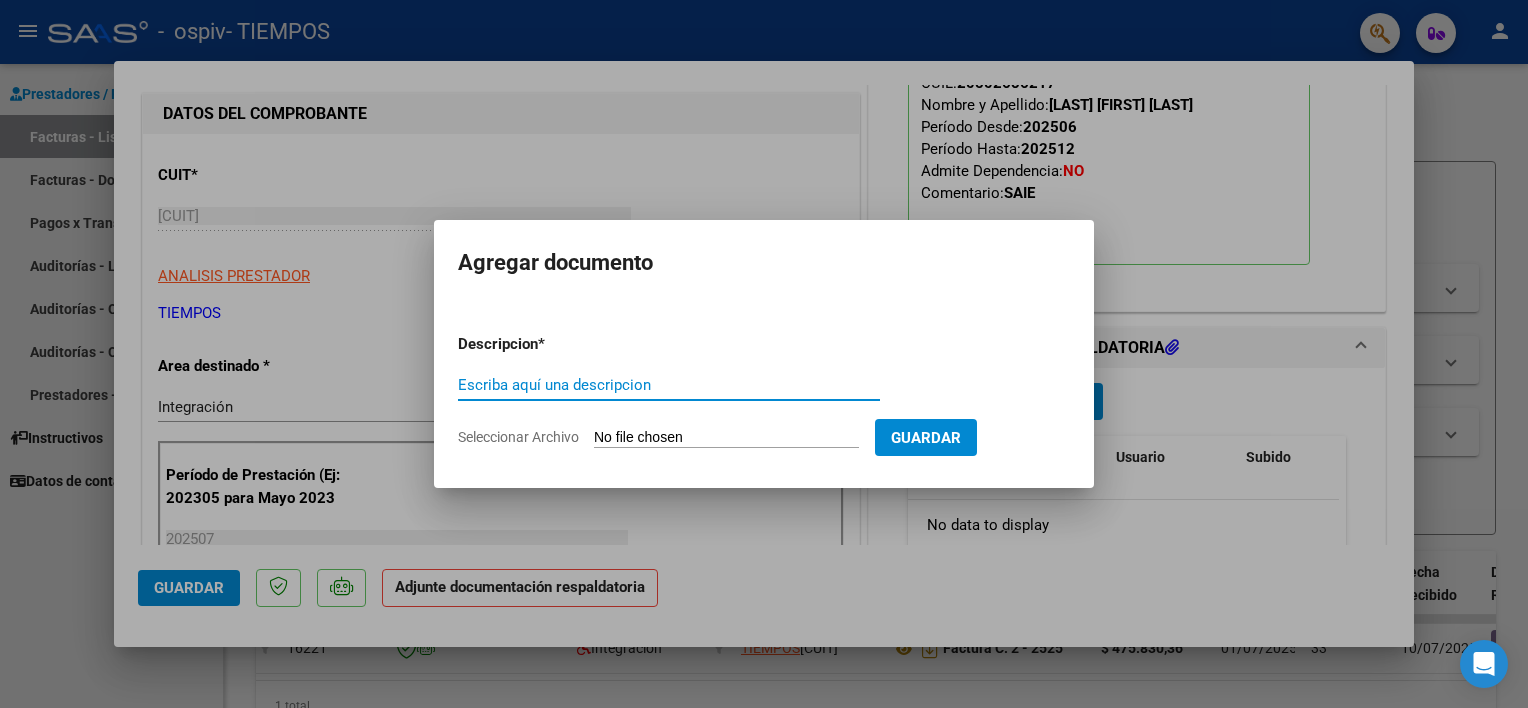 click on "Escriba aquí una descripcion" at bounding box center [669, 385] 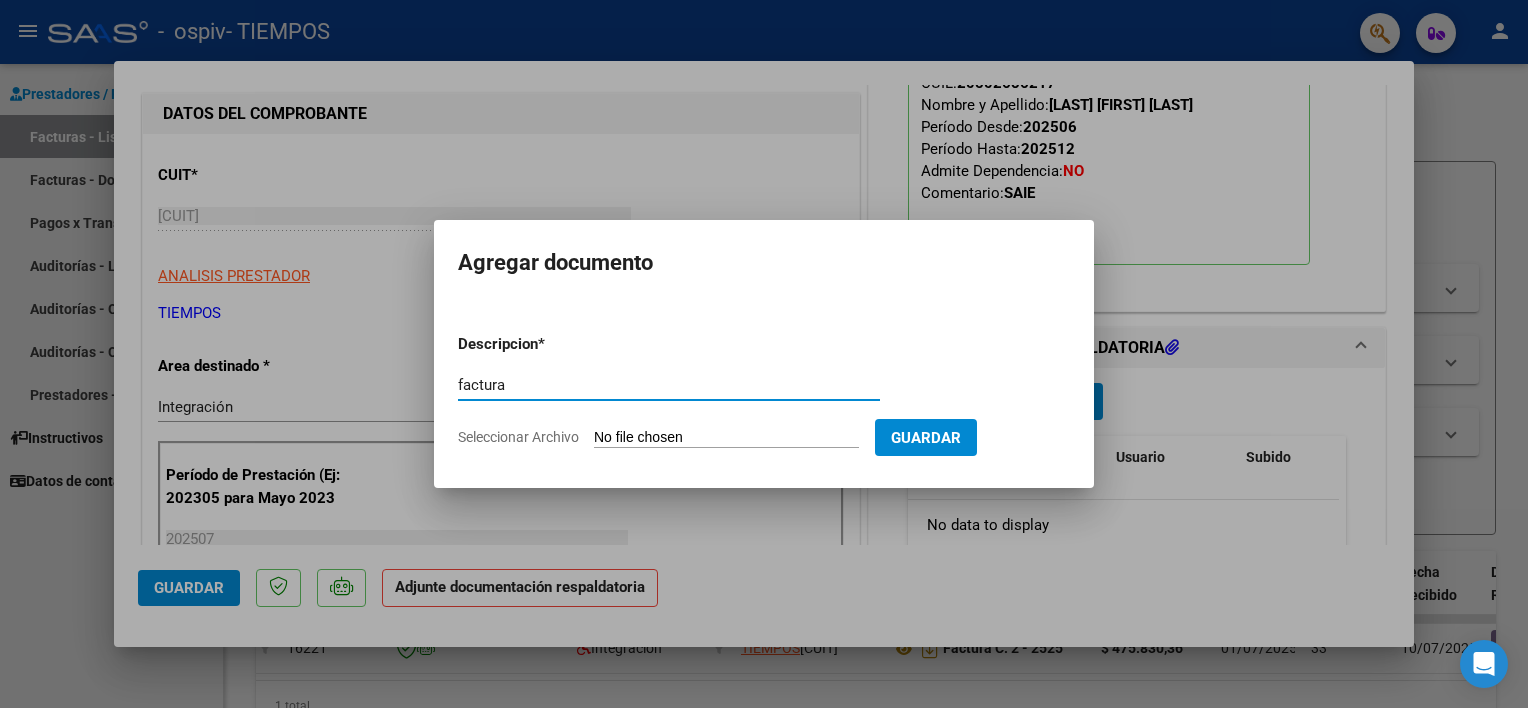 type on "factura" 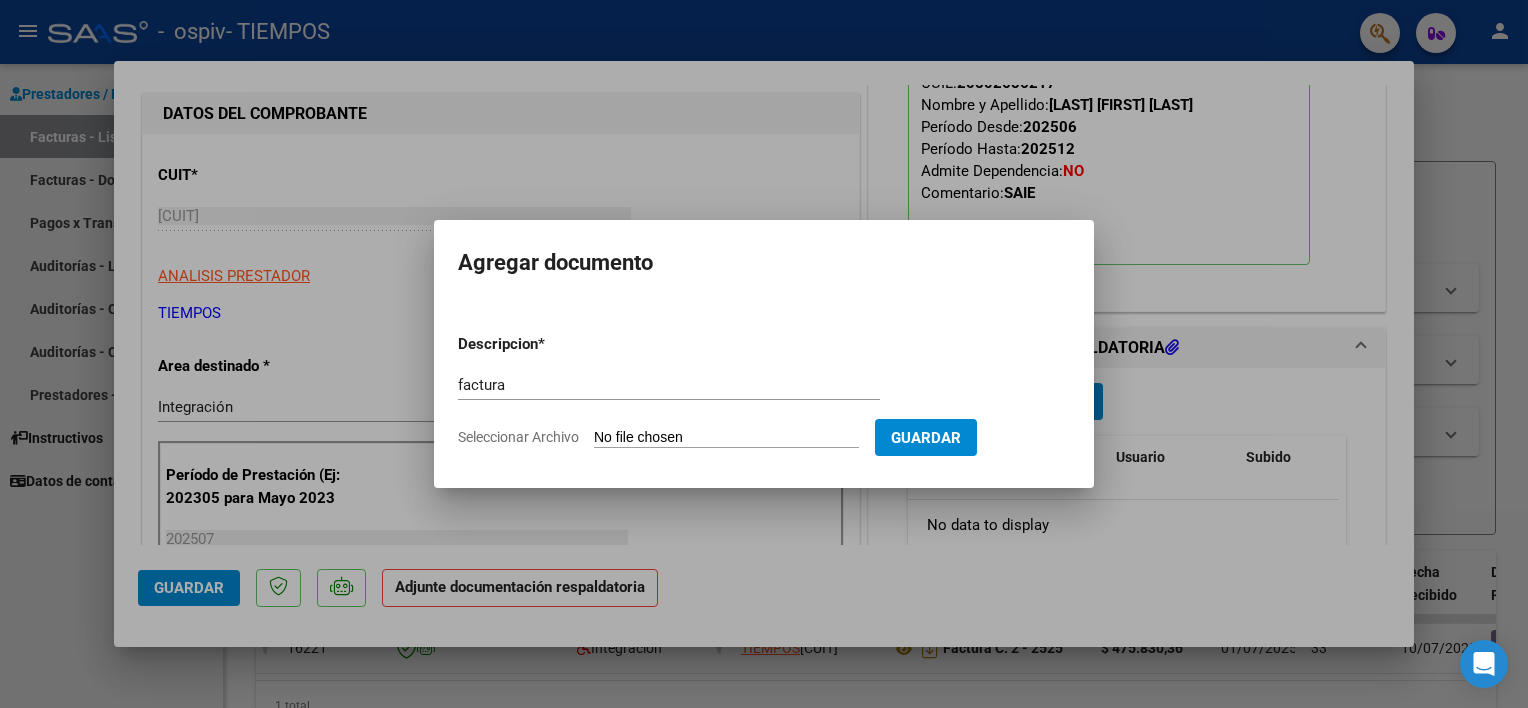 click on "Seleccionar Archivo" at bounding box center (726, 438) 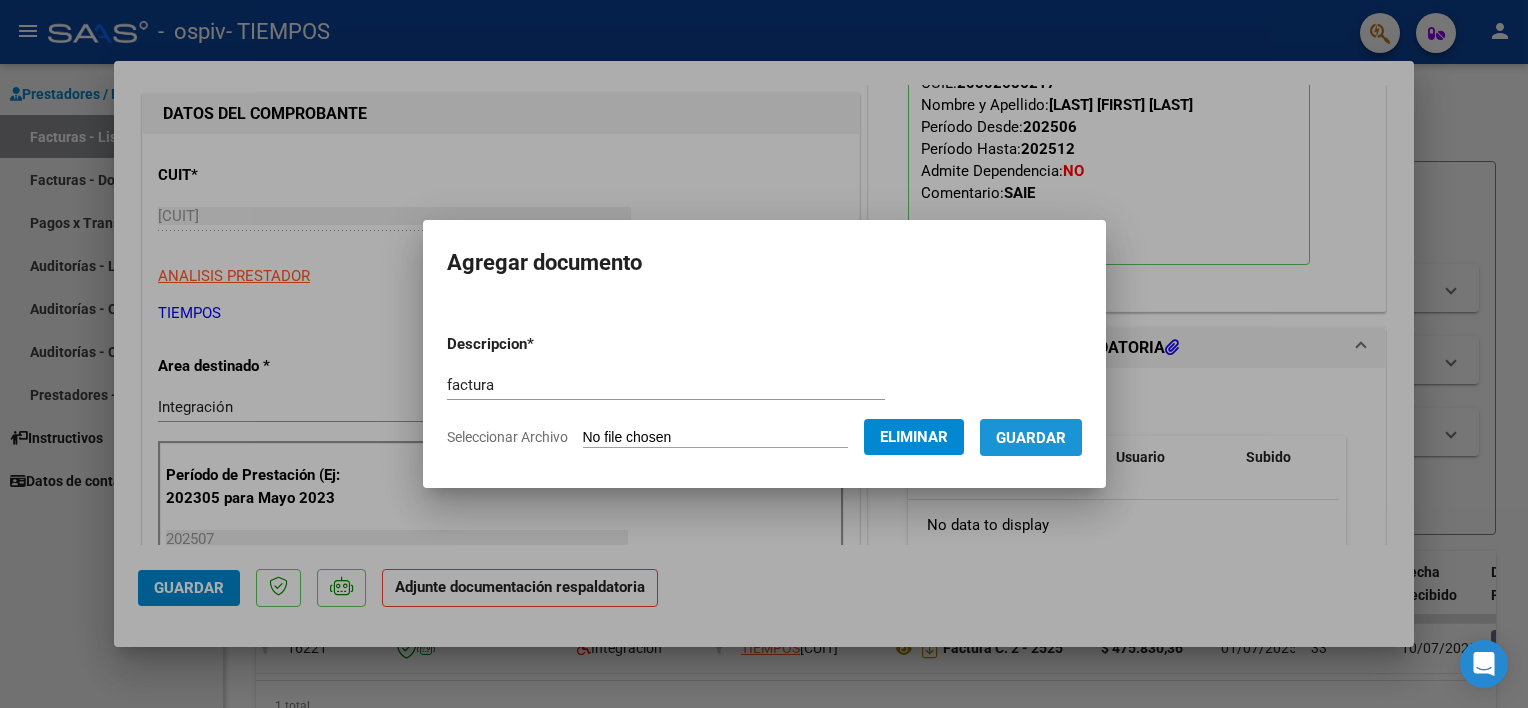 click on "Guardar" at bounding box center [1031, 437] 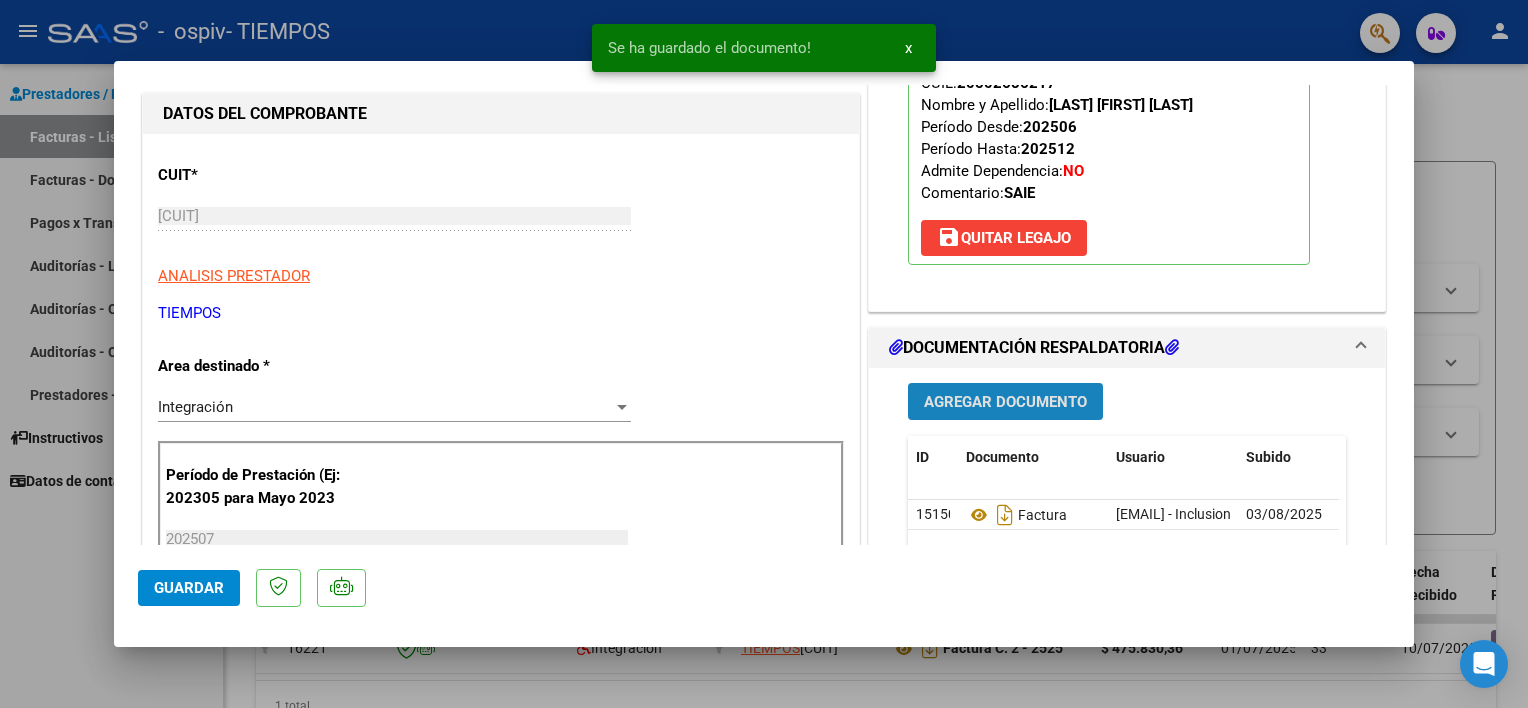 click on "Agregar Documento" at bounding box center [1005, 402] 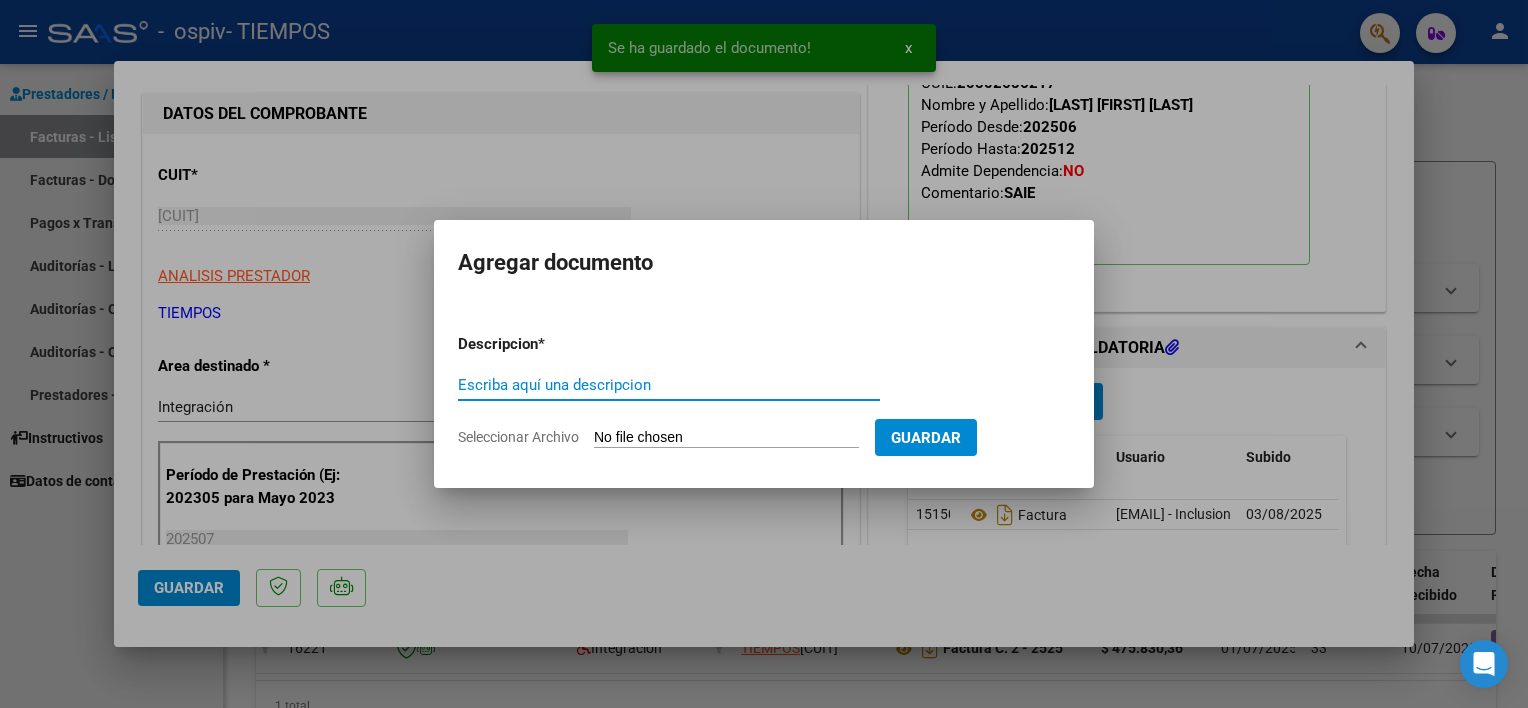 click on "Escriba aquí una descripcion" at bounding box center (669, 385) 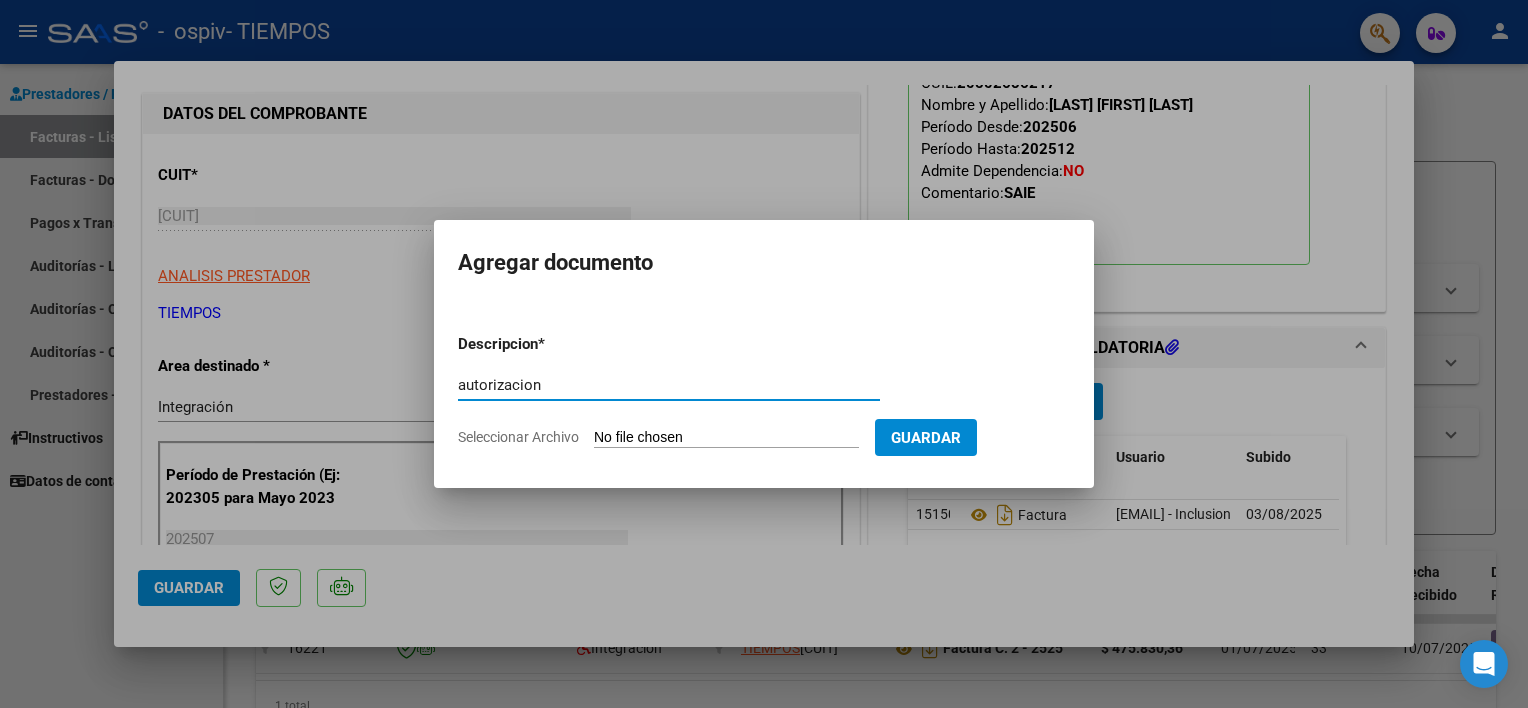 type on "autorizacion" 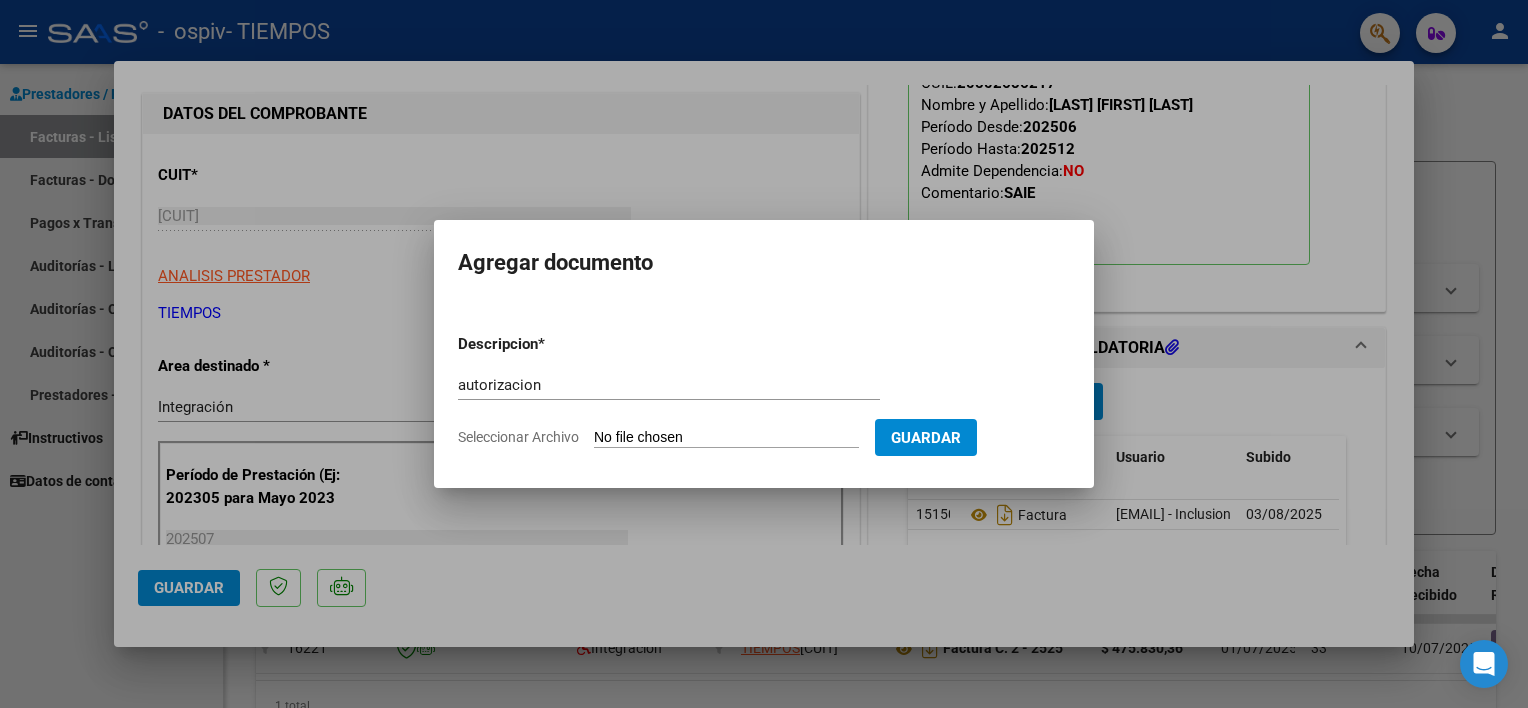 type on "C:\fakepath\[FILENAME] [FILENAME] [FILENAME] [YEAR].pdf" 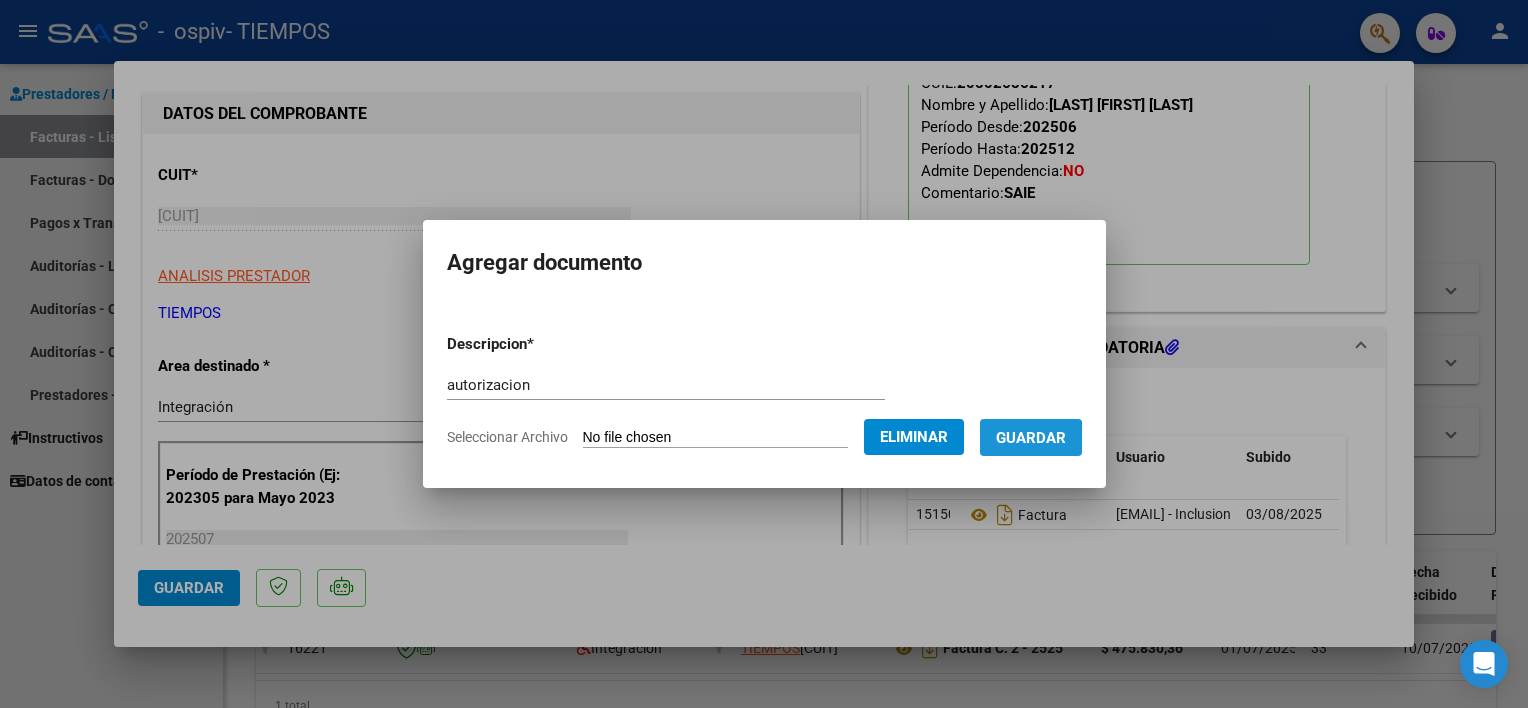 click on "Guardar" at bounding box center [1031, 438] 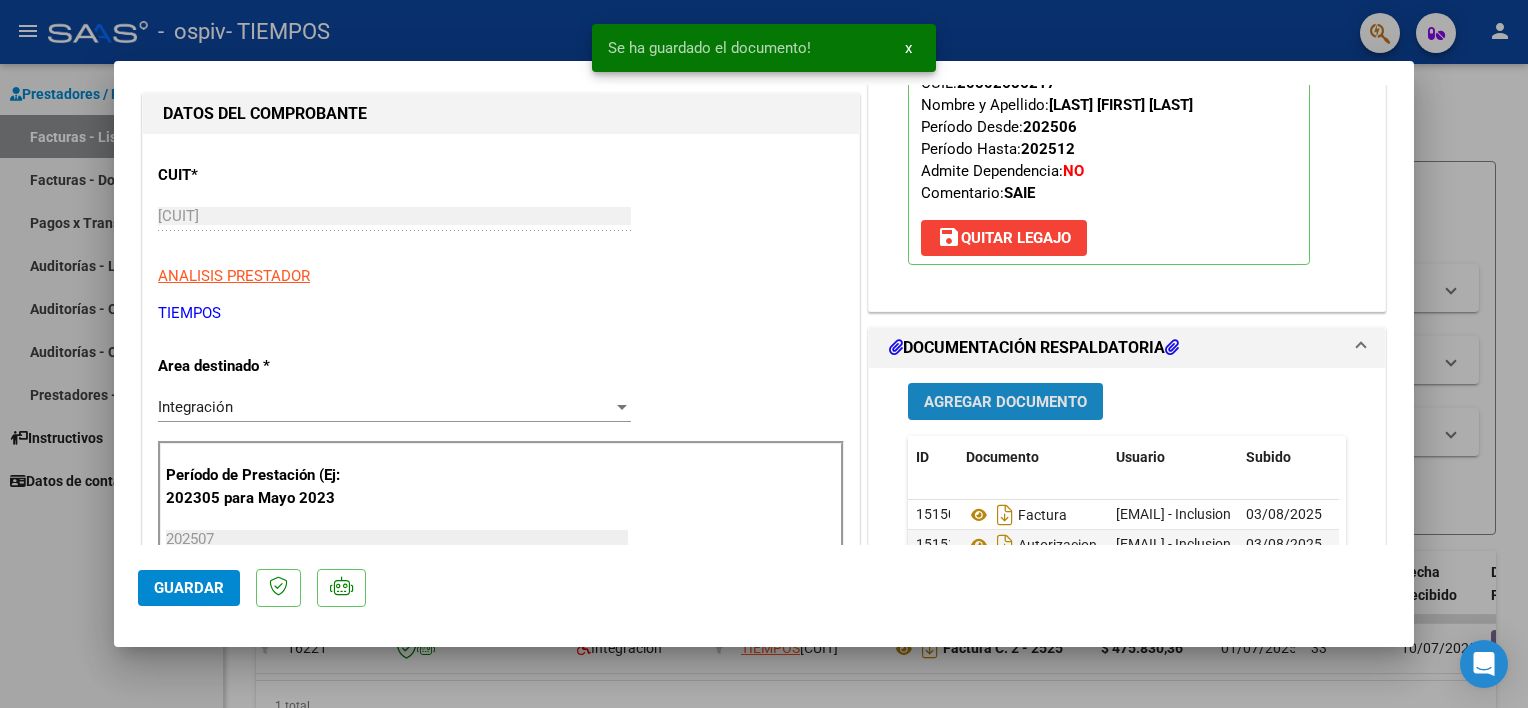 click on "Agregar Documento" at bounding box center (1005, 401) 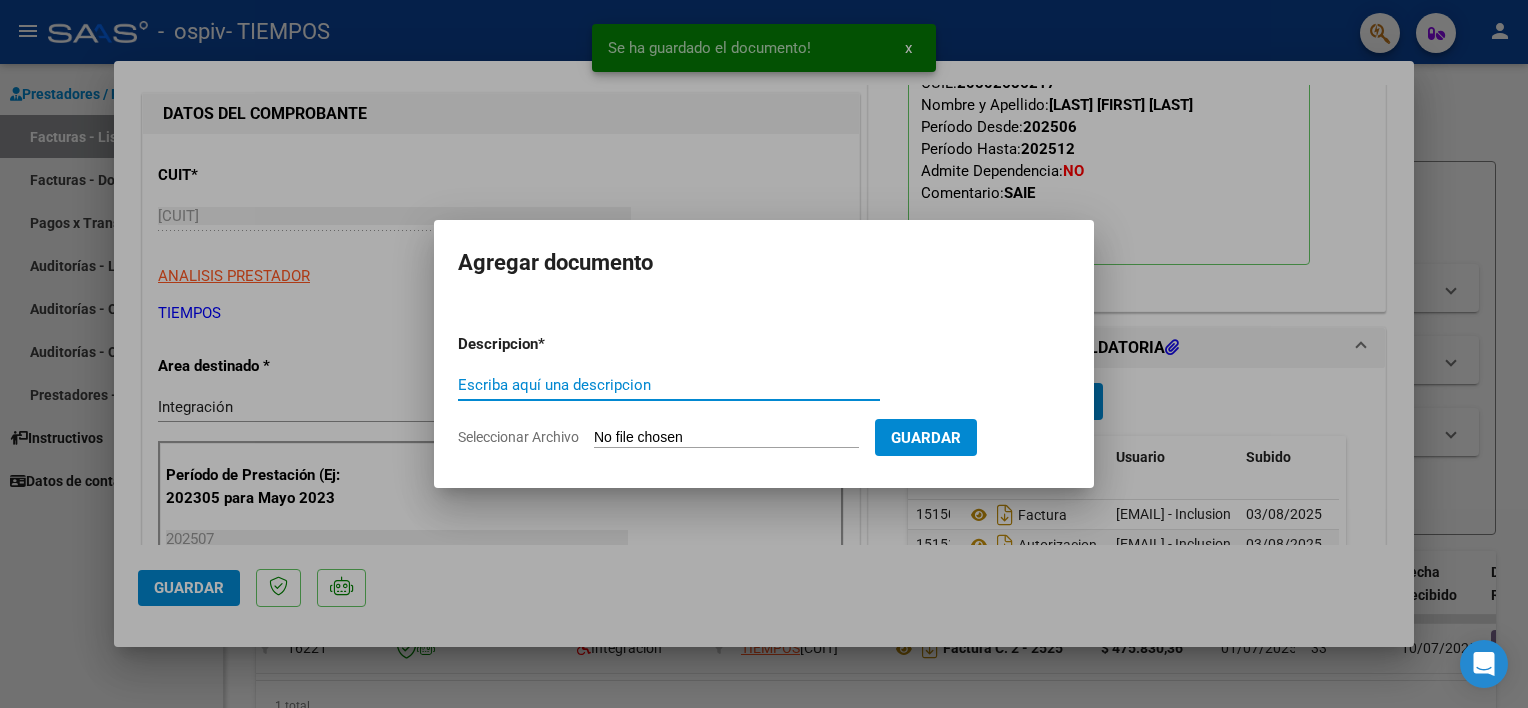 click on "Escriba aquí una descripcion" at bounding box center (669, 385) 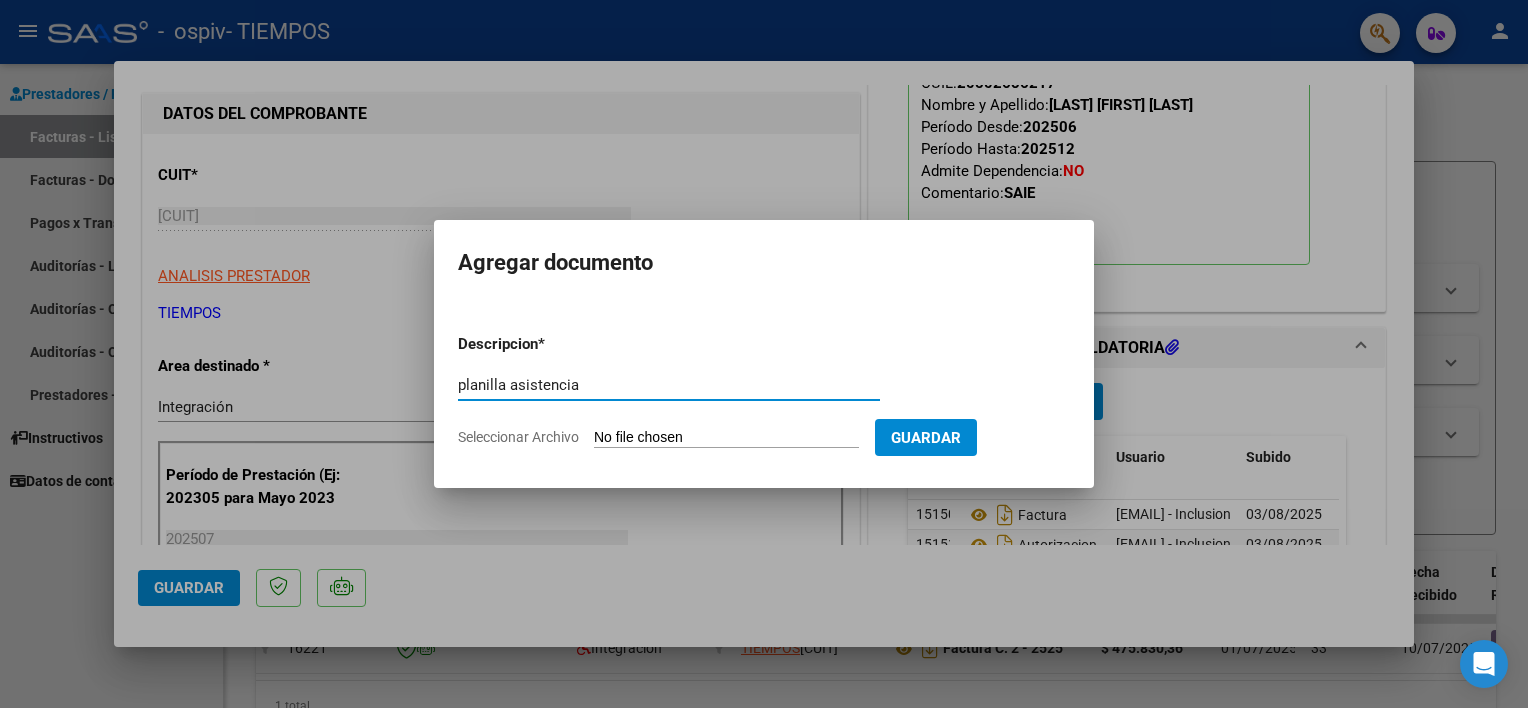 type on "planilla asistencia" 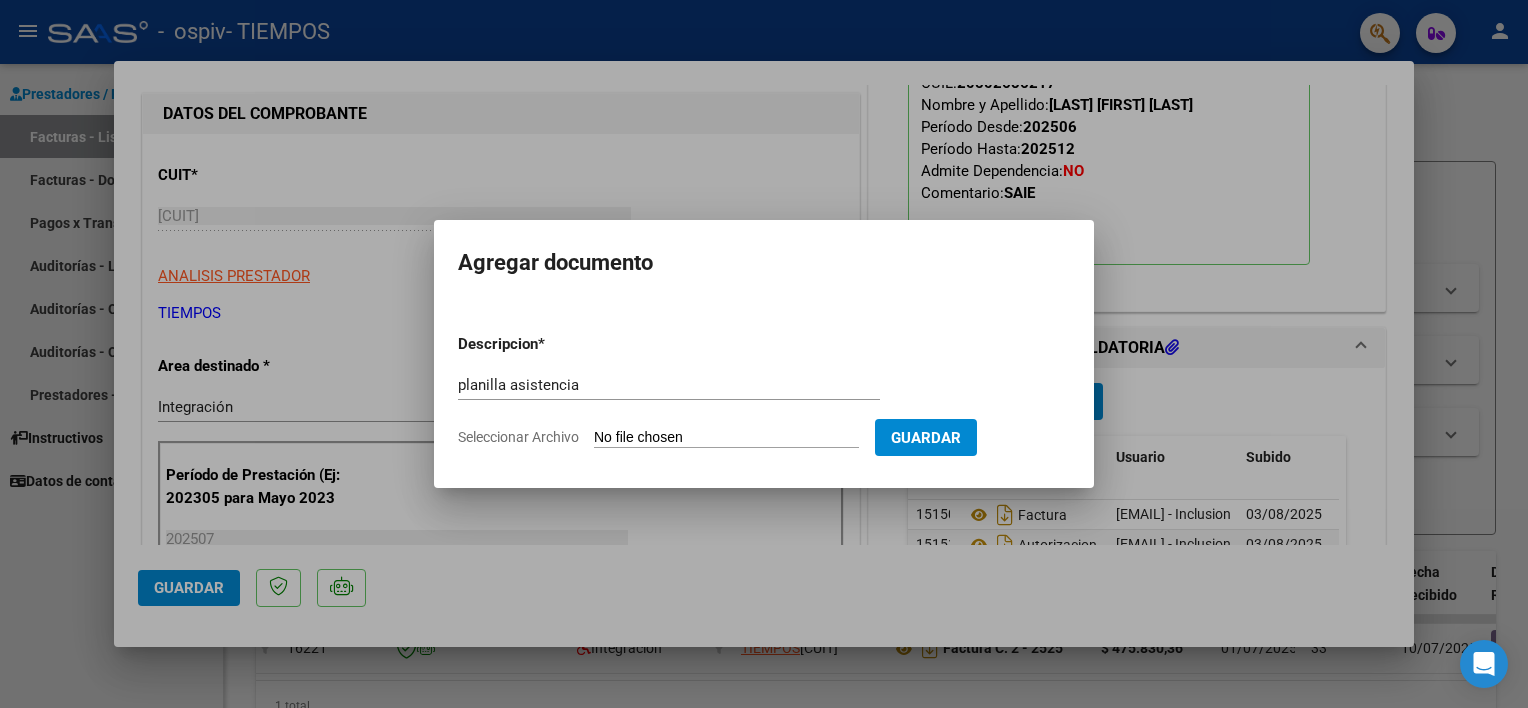click on "Seleccionar Archivo" at bounding box center [726, 438] 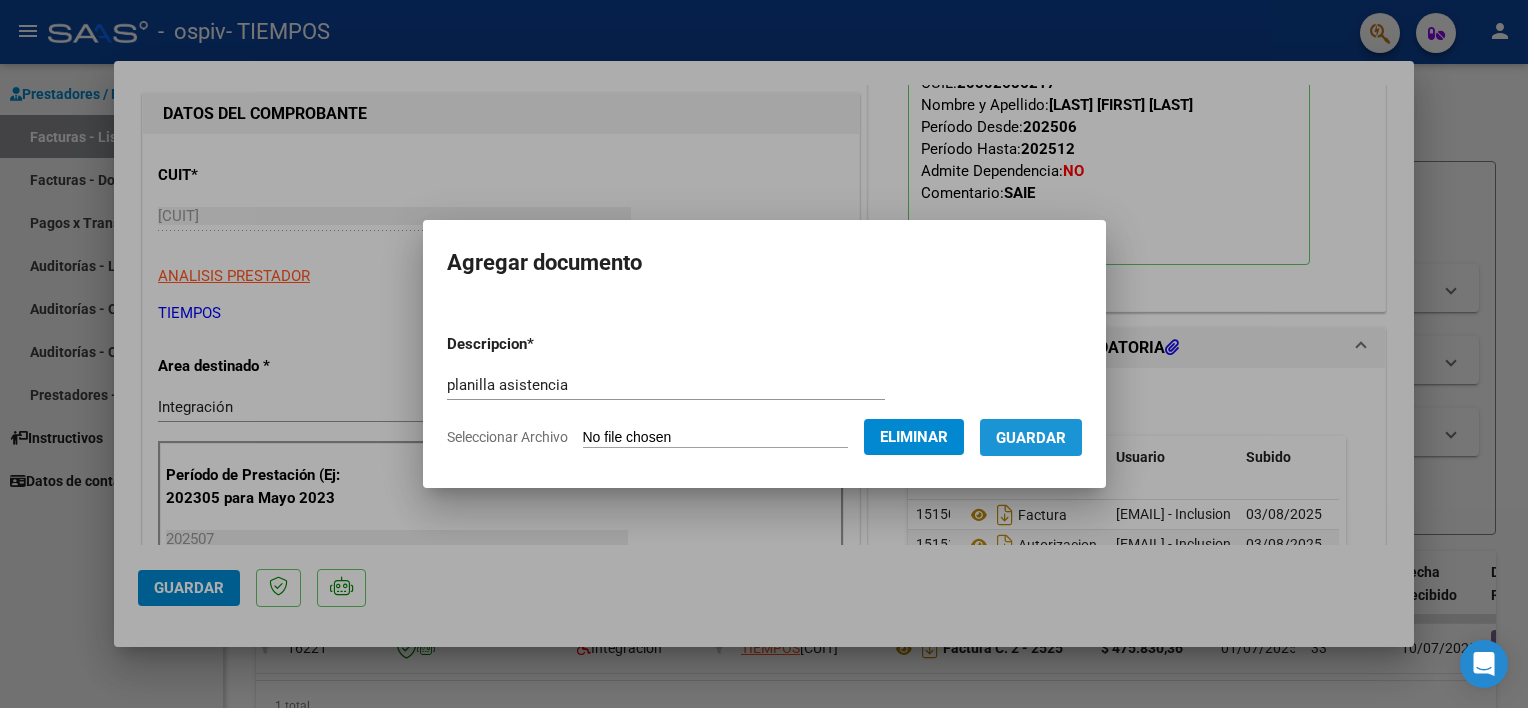 click on "Guardar" at bounding box center (1031, 438) 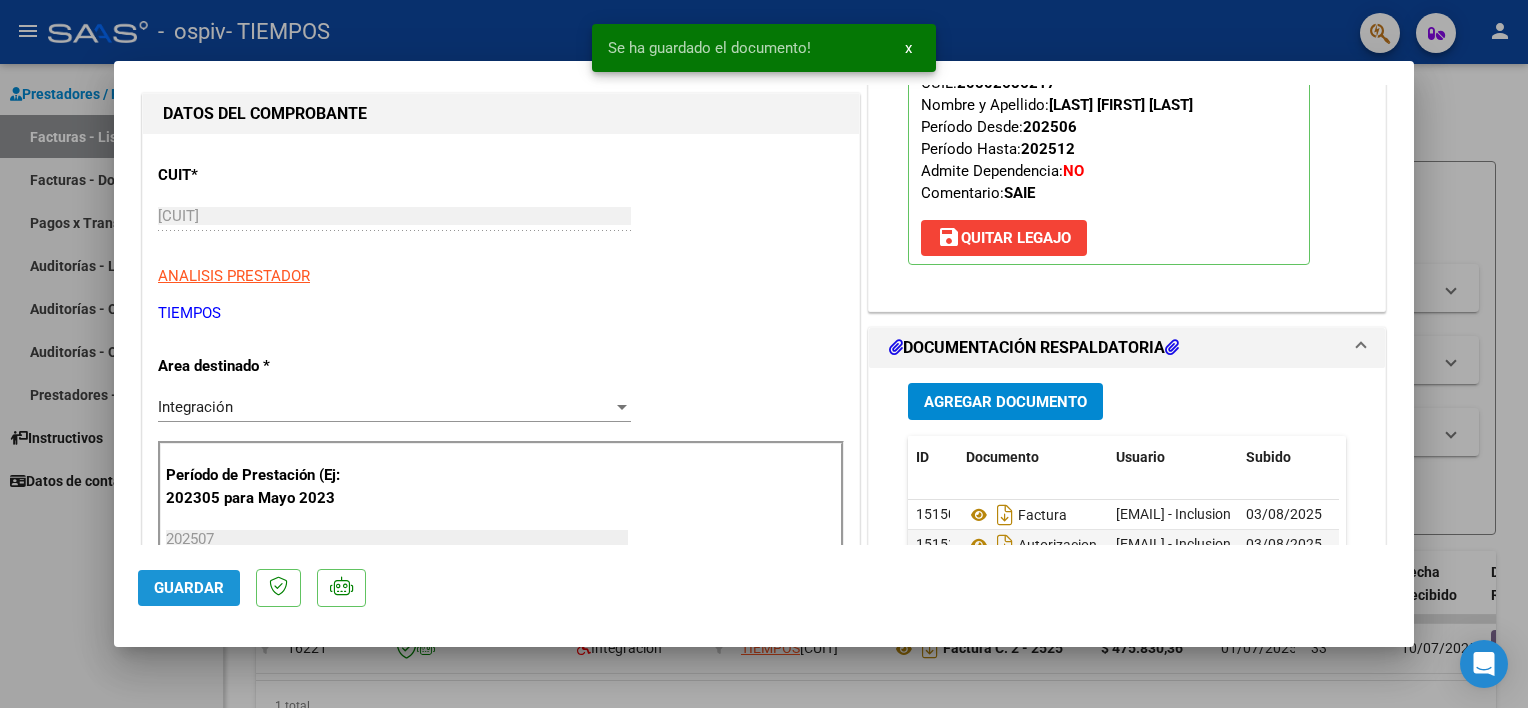 click on "Guardar" 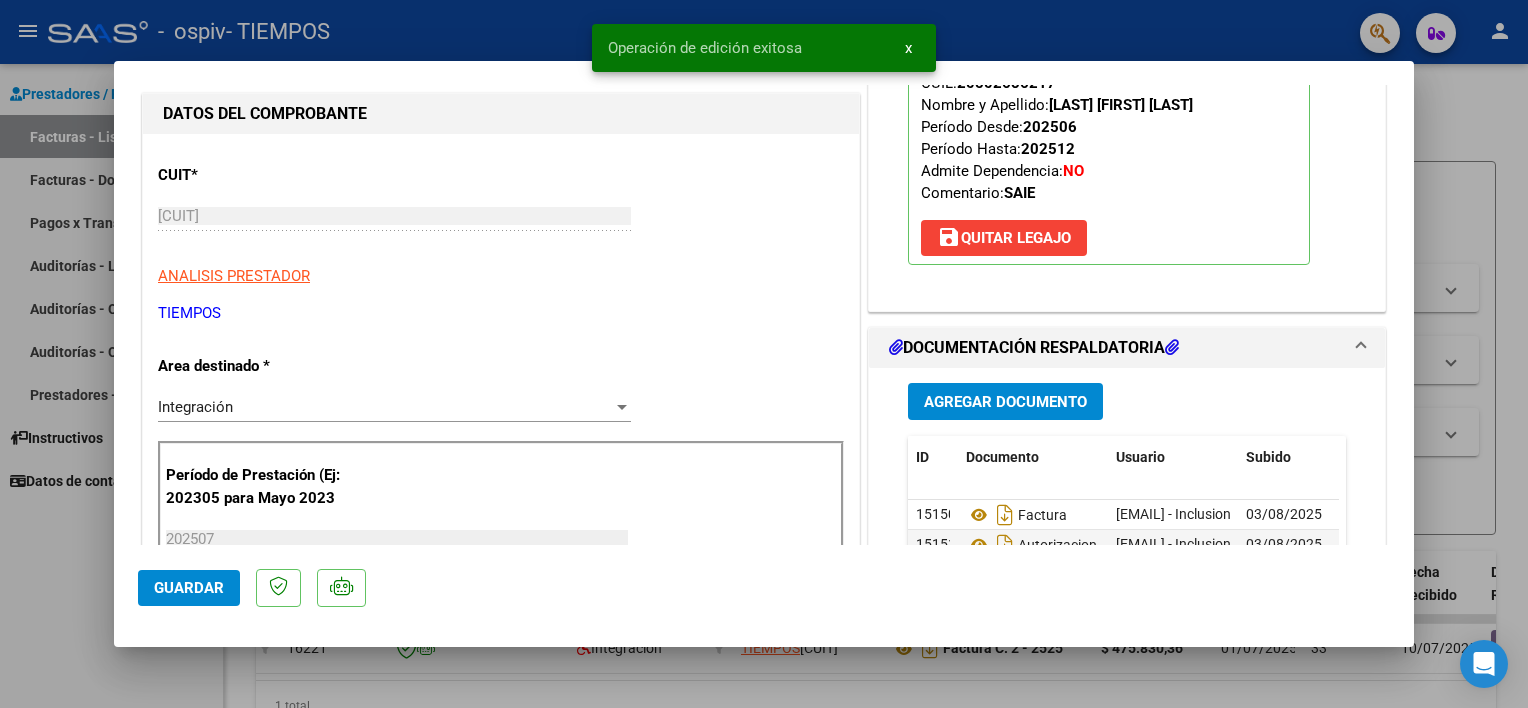 click at bounding box center [764, 354] 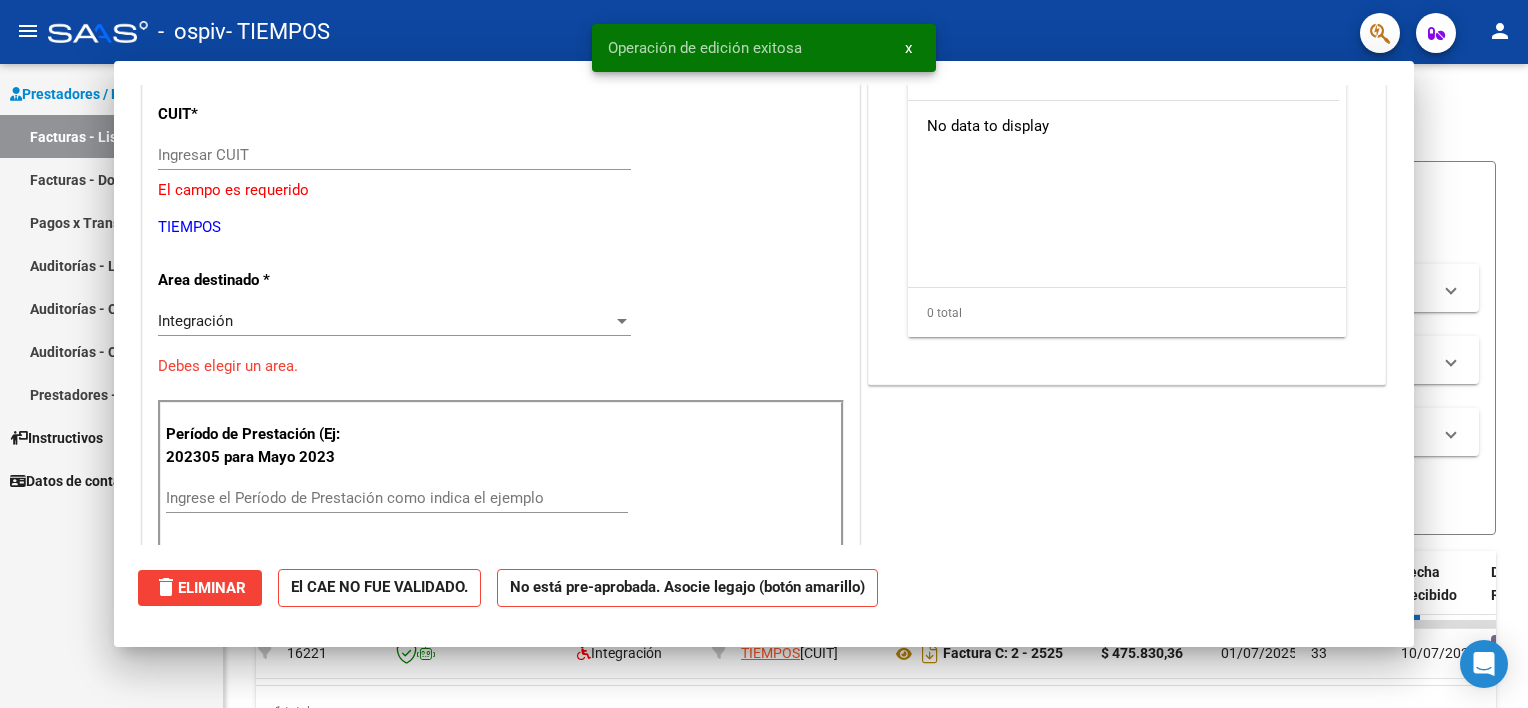 scroll, scrollTop: 0, scrollLeft: 0, axis: both 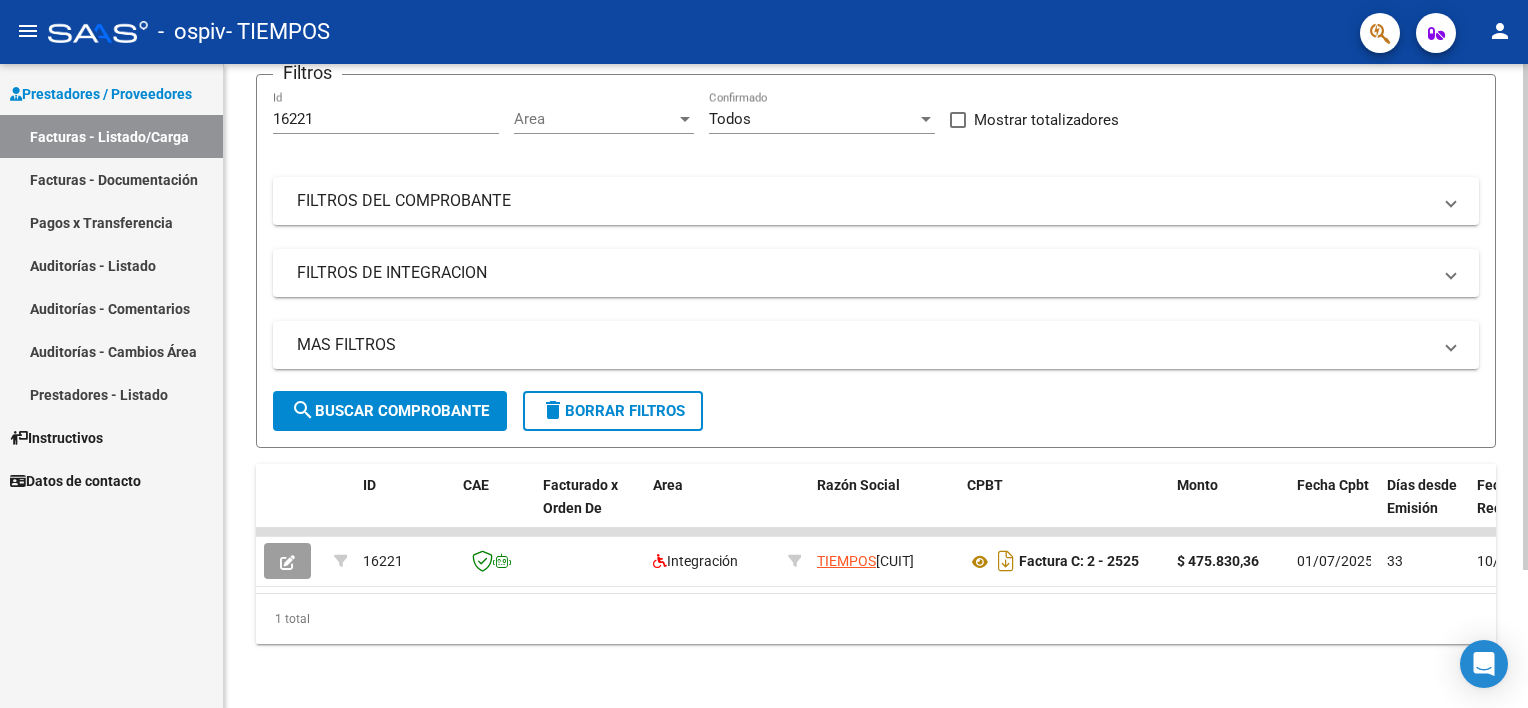 click 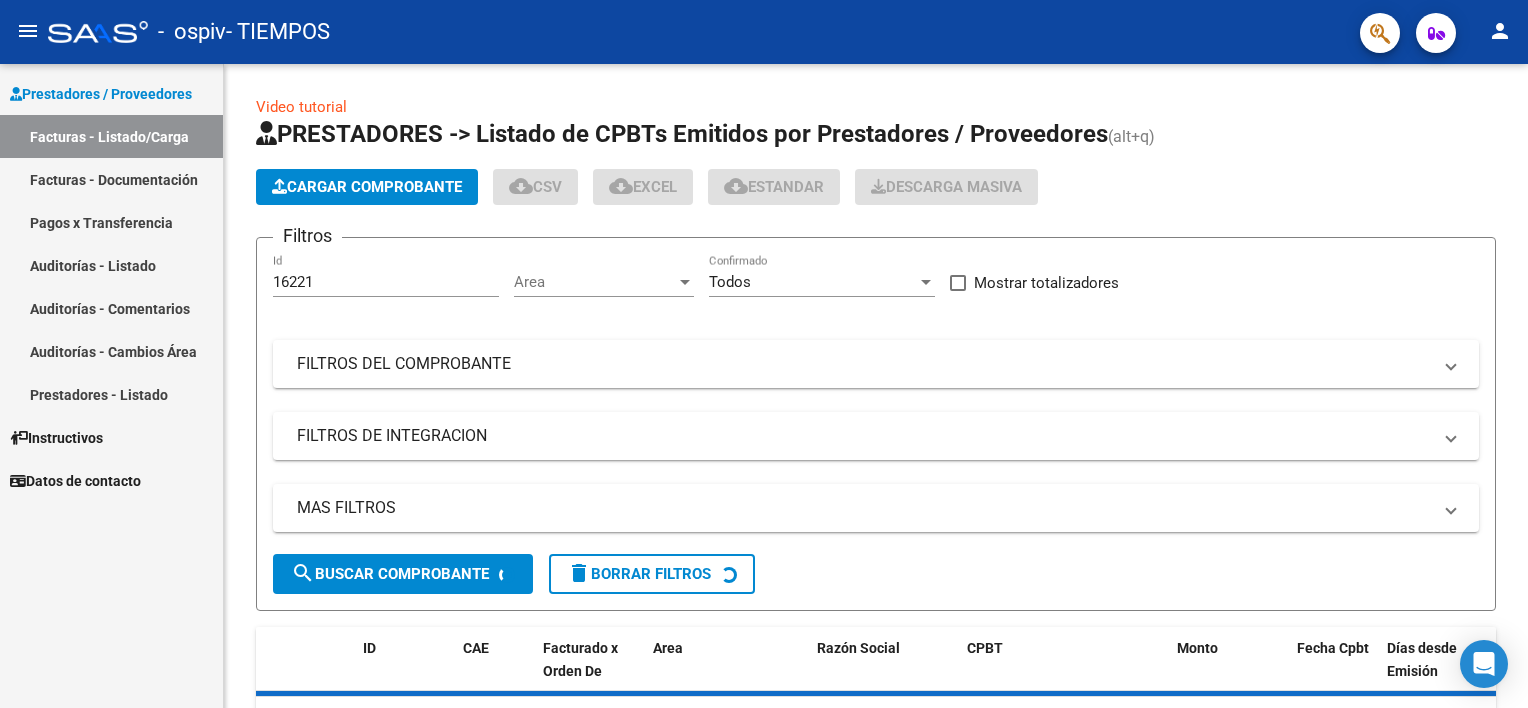 scroll, scrollTop: 0, scrollLeft: 0, axis: both 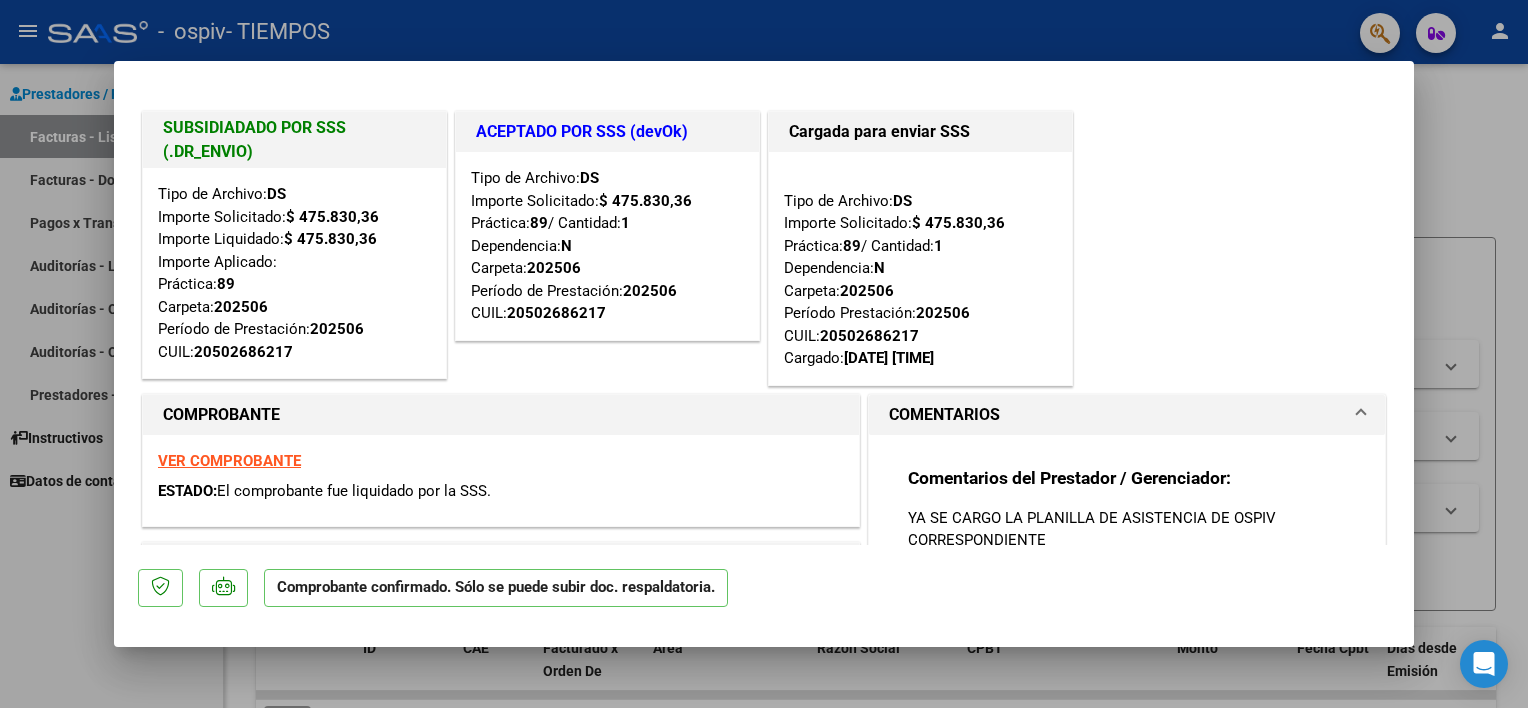 click at bounding box center [764, 354] 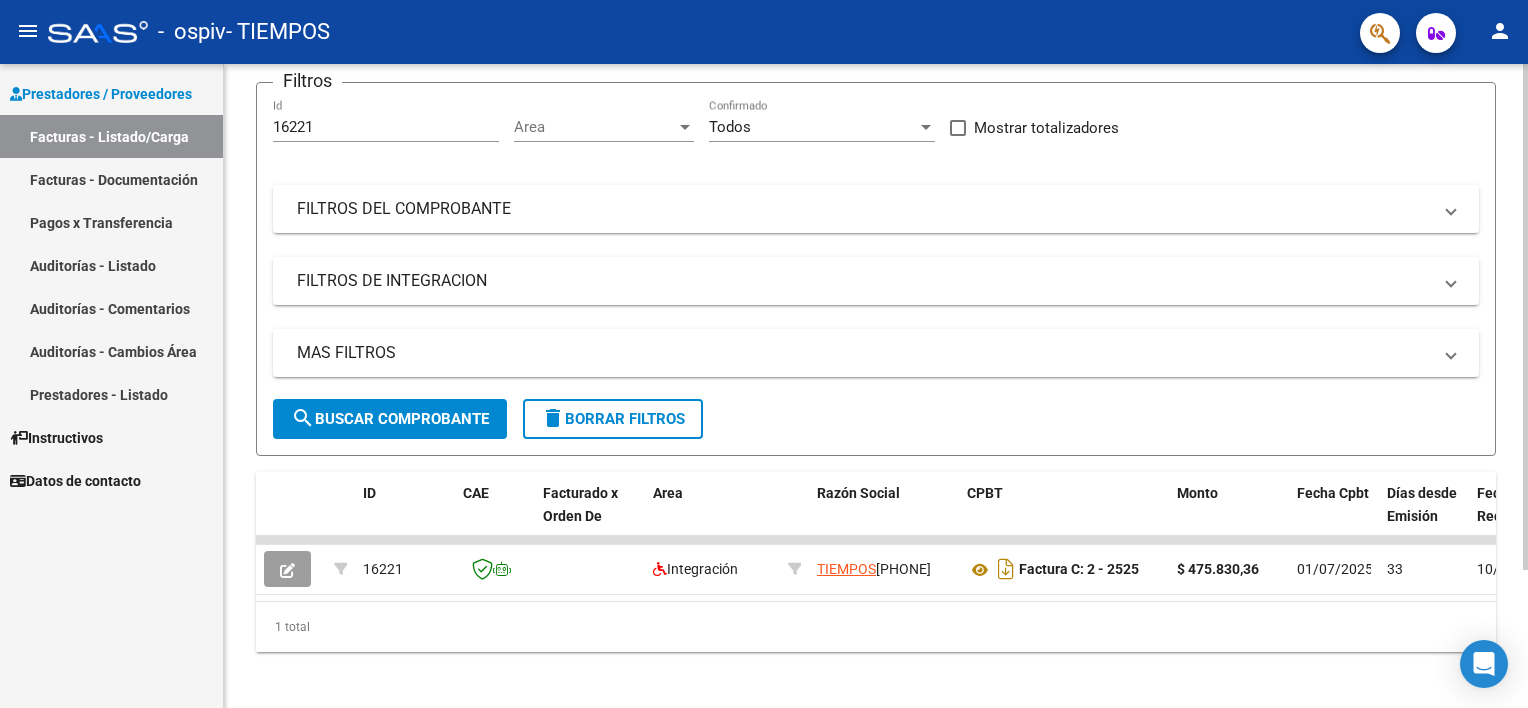scroll, scrollTop: 175, scrollLeft: 0, axis: vertical 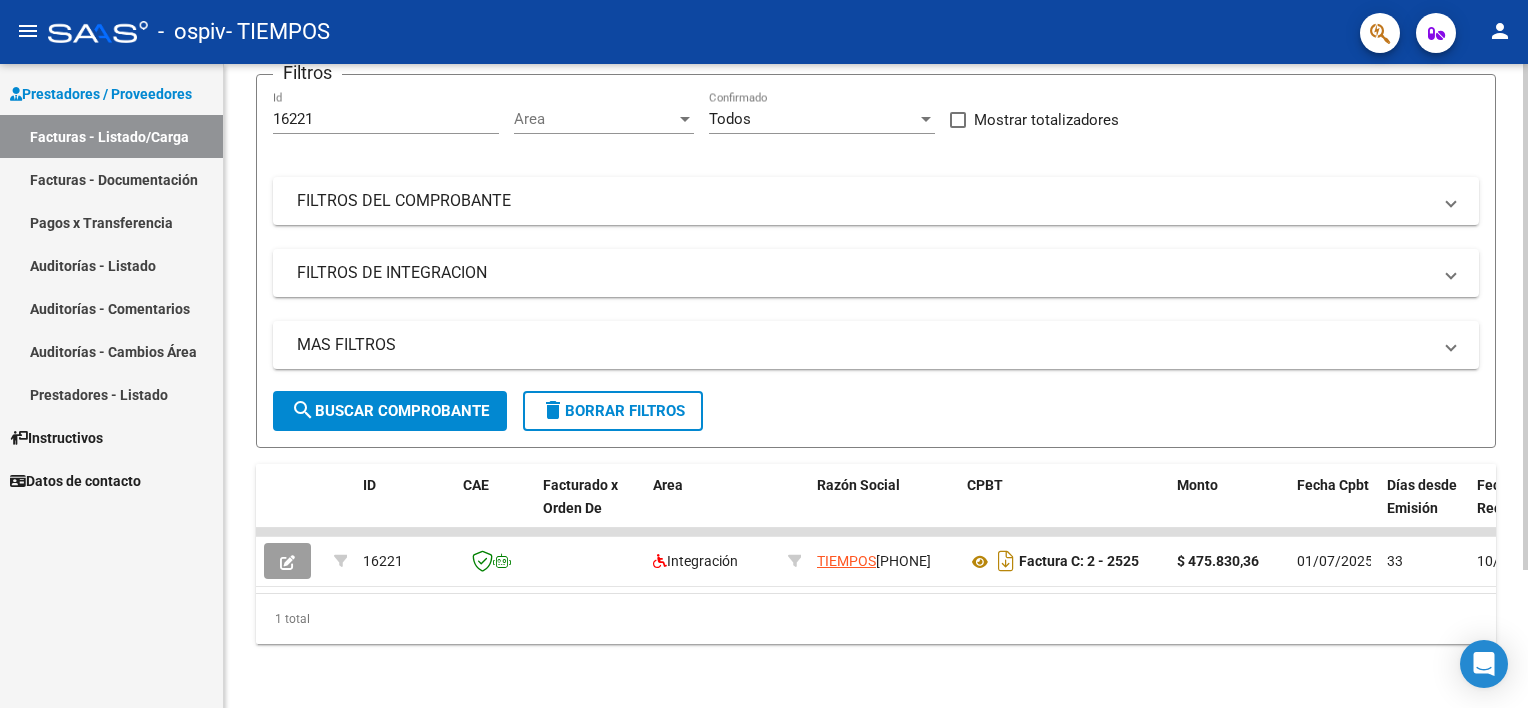 click 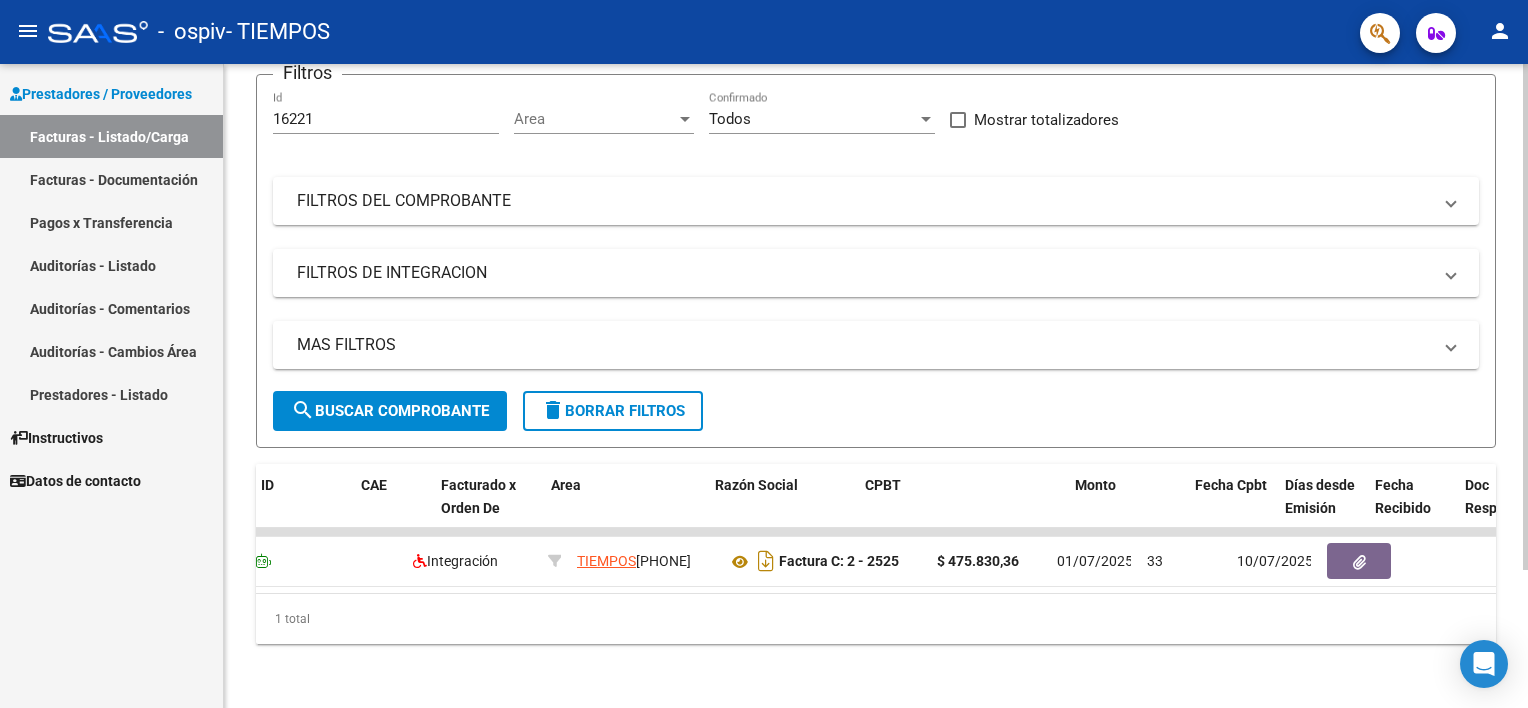 scroll, scrollTop: 0, scrollLeft: 0, axis: both 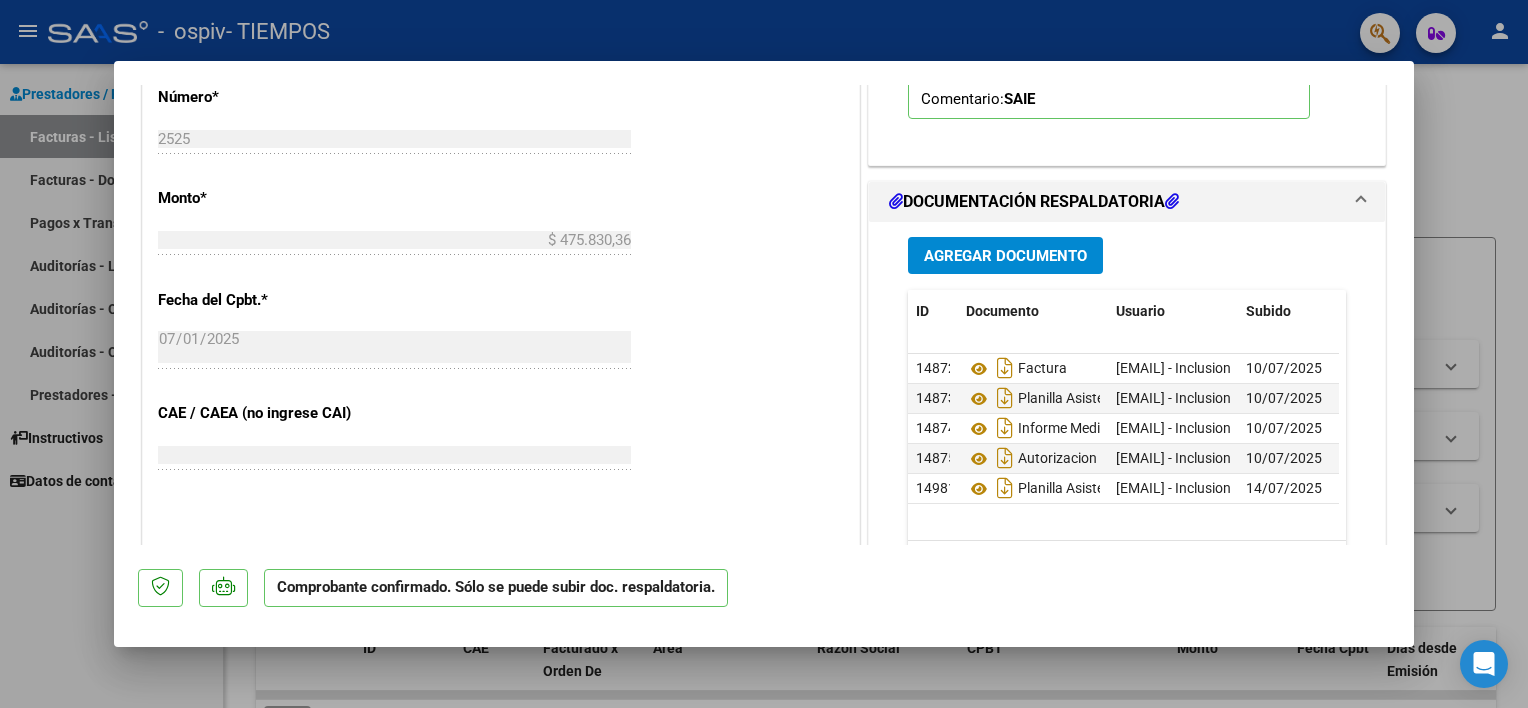 click at bounding box center [764, 354] 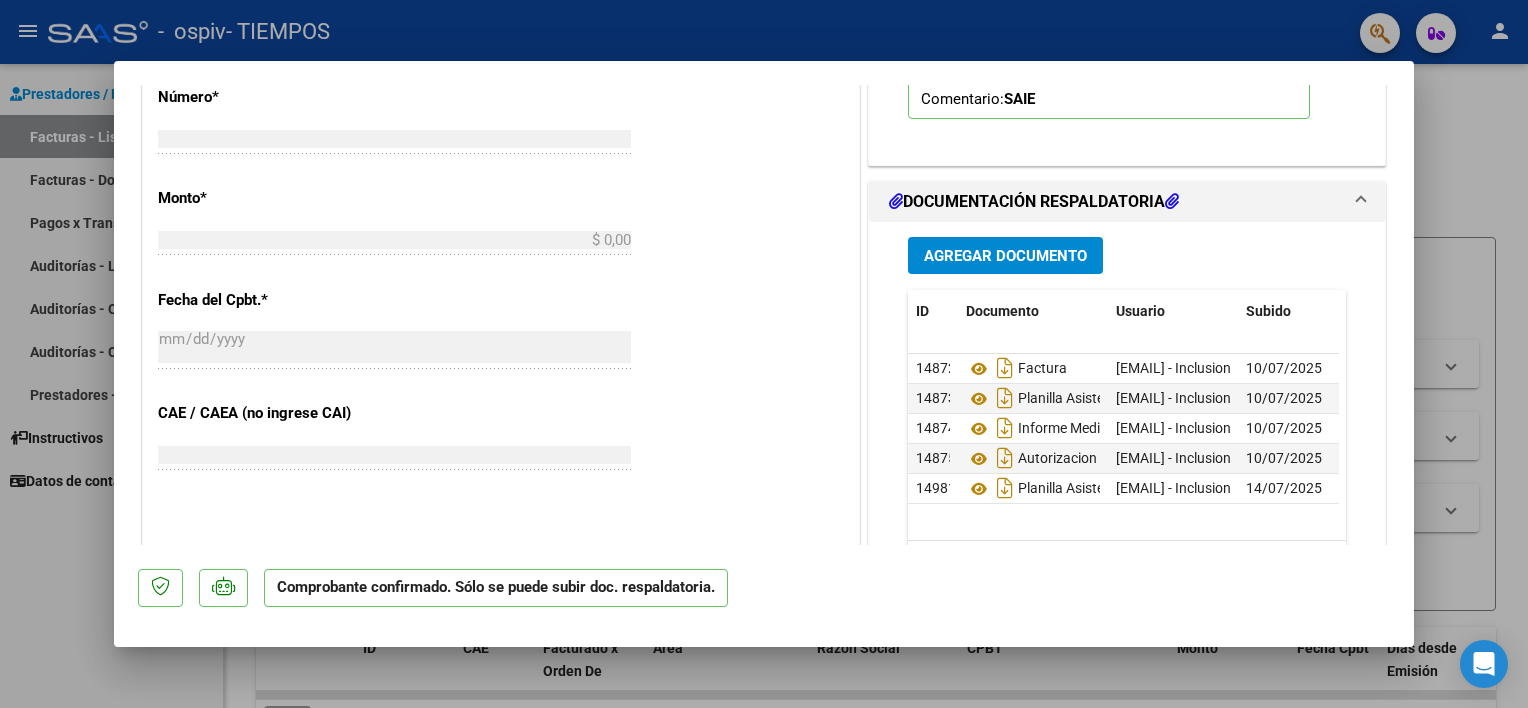 scroll, scrollTop: 0, scrollLeft: 0, axis: both 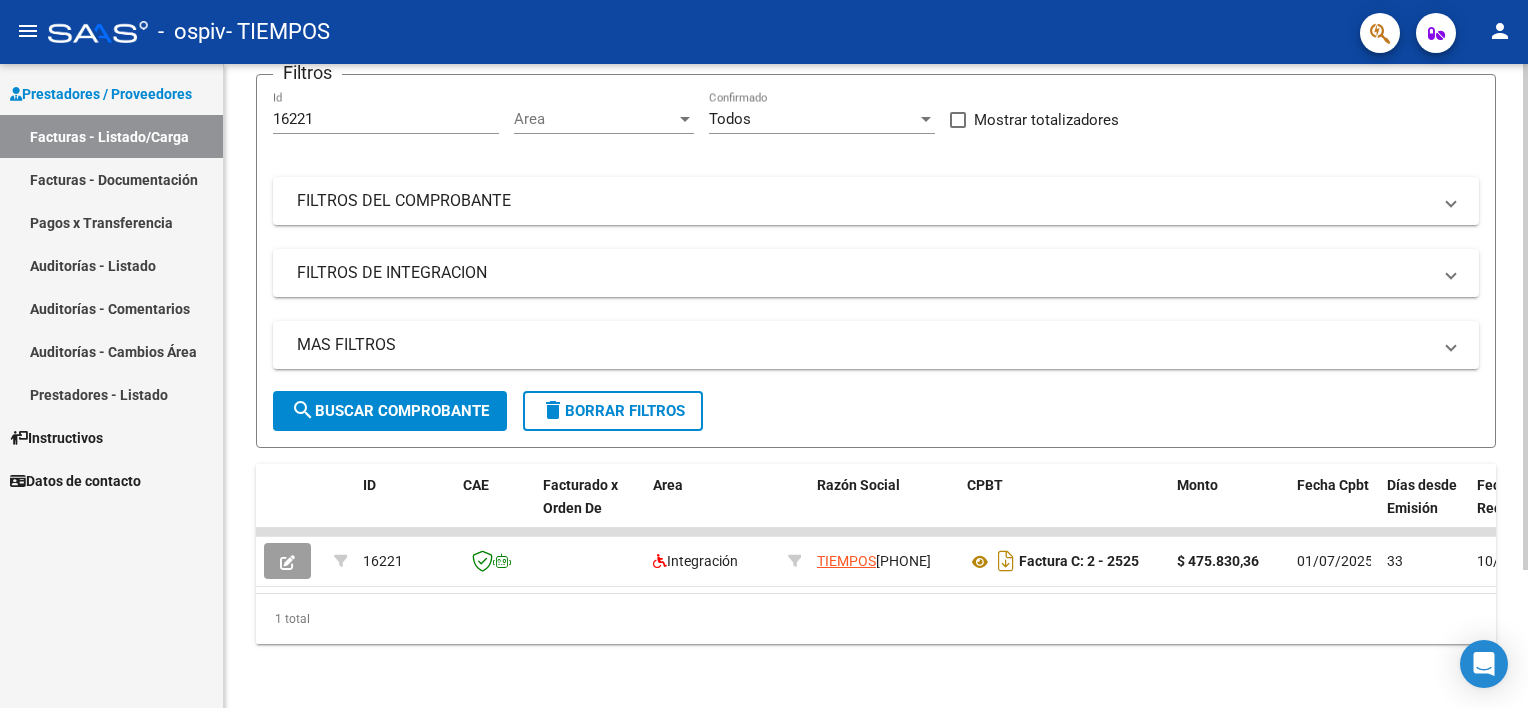 click on "Video tutorial   PRESTADORES -> Listado de CPBTs Emitidos por Prestadores / Proveedores (alt+q)   Cargar Comprobante
cloud_download  CSV  cloud_download  EXCEL  cloud_download  Estandar   Descarga Masiva
Filtros 16221 Id Area Area Todos Confirmado   Mostrar totalizadores   FILTROS DEL COMPROBANTE  Comprobante Tipo Comprobante Tipo Start date – End date Fec. Comprobante Desde / Hasta Días Emisión Desde(cant. días) Días Emisión Hasta(cant. días) CUIT / Razón Social Pto. Venta Nro. Comprobante Código SSS CAE Válido CAE Válido Todos Cargado Módulo Hosp. Todos Tiene facturacion Apócrifa Hospital Refes  FILTROS DE INTEGRACION  Período De Prestación Campos del Archivo de Rendición Devuelto x SSS (dr_envio) Todos Rendido x SSS (dr_envio) Tipo de Registro Tipo de Registro Período Presentación Período Presentación Campos del Legajo Asociado (preaprobación) Afiliado Legajo (cuil/nombre) Todos Solo facturas preaprobadas  MAS FILTROS  Todos Con Doc. Respaldatoria Todos Con Trazabilidad Todos –" 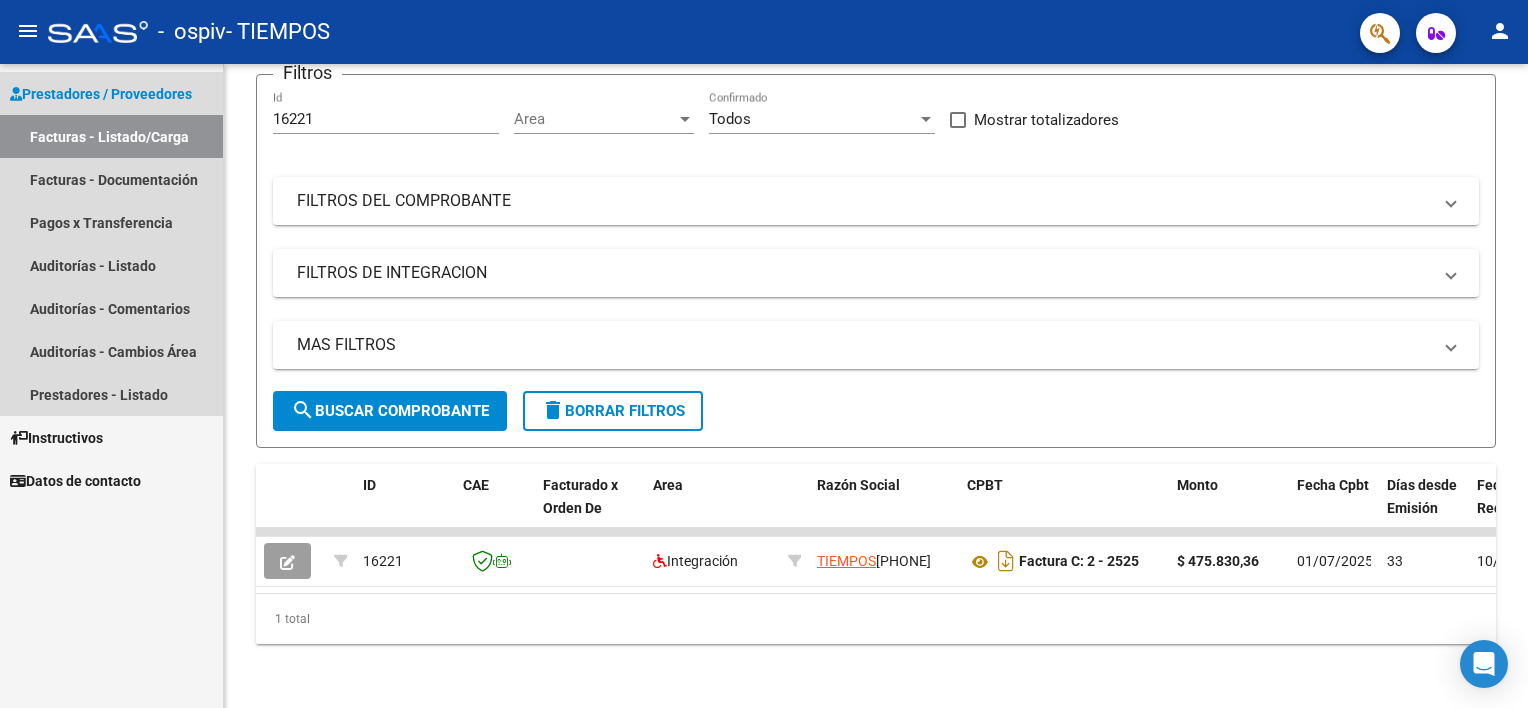 click on "Facturas - Listado/Carga" at bounding box center (111, 136) 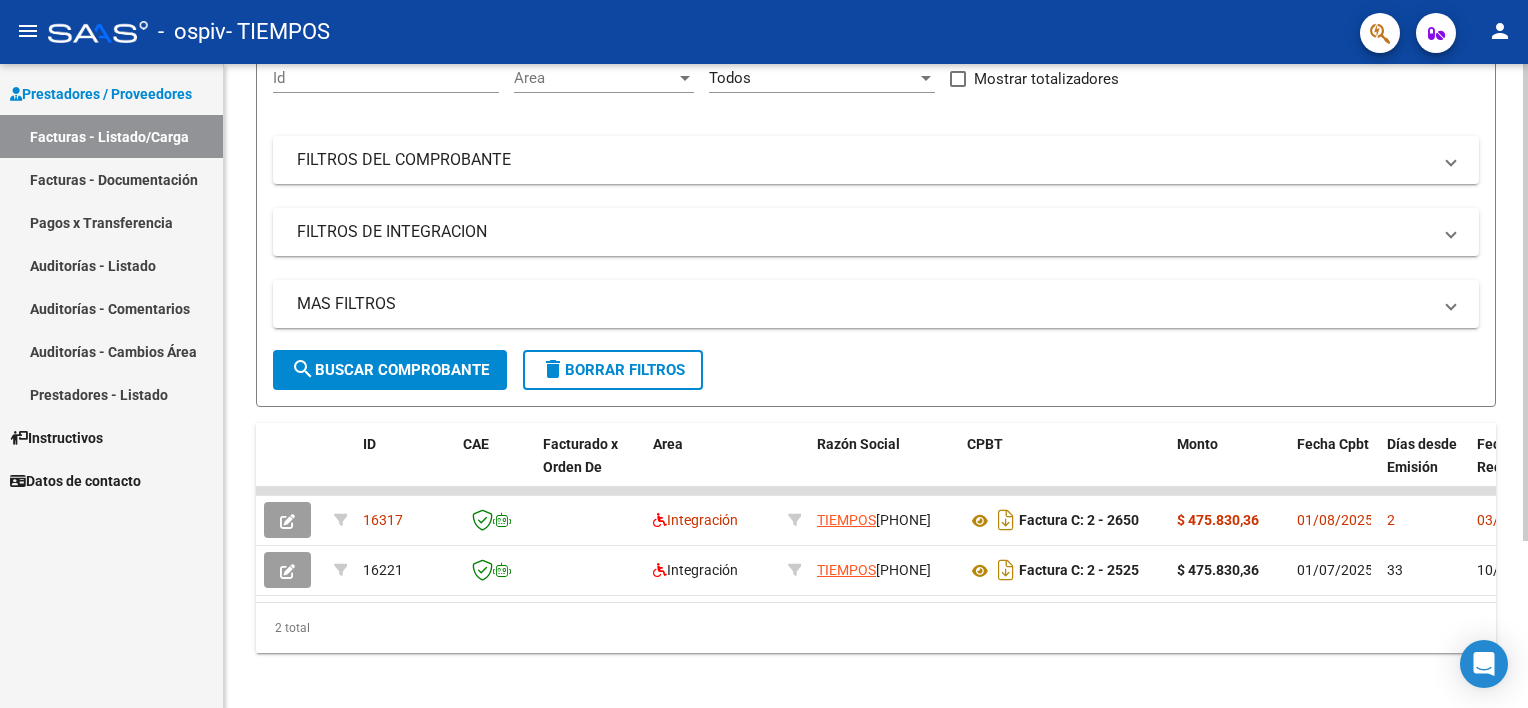 scroll, scrollTop: 225, scrollLeft: 0, axis: vertical 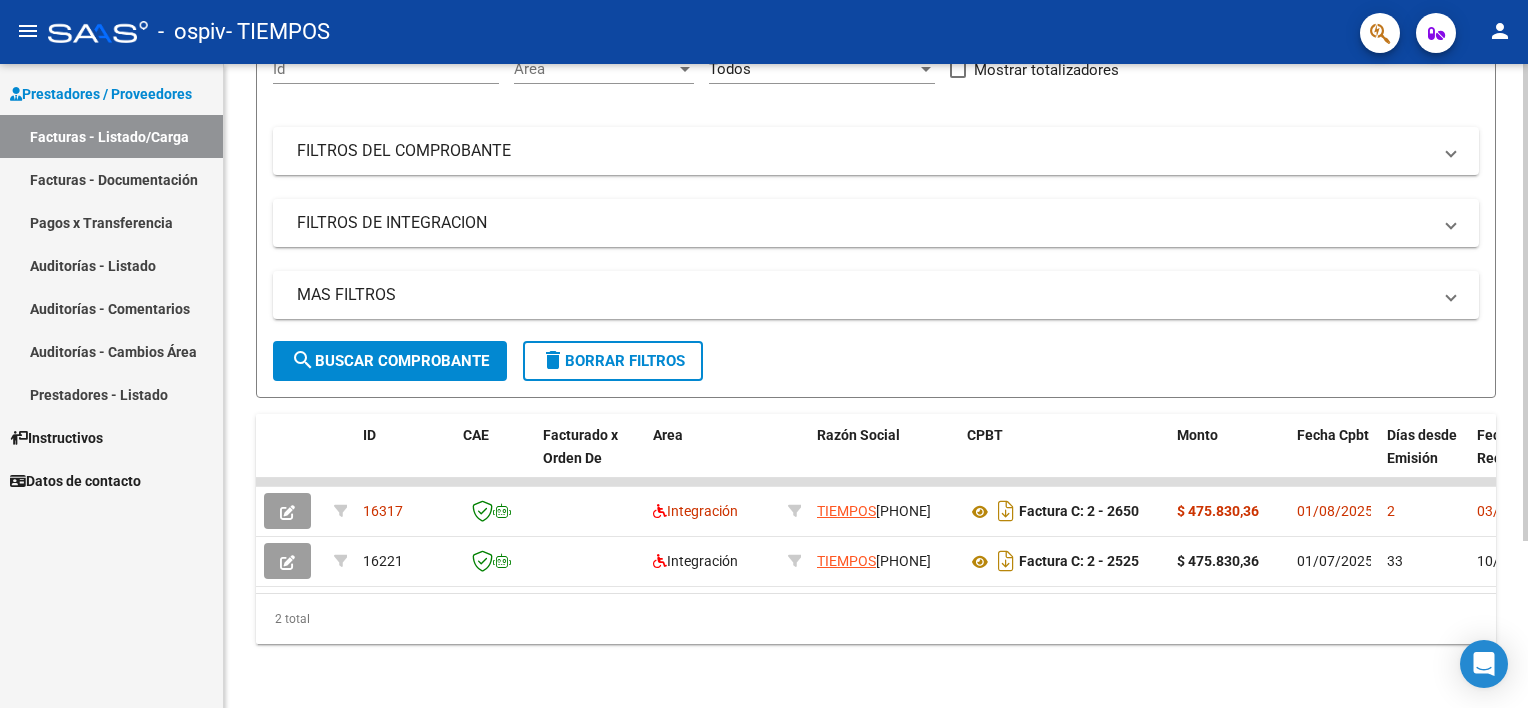 click 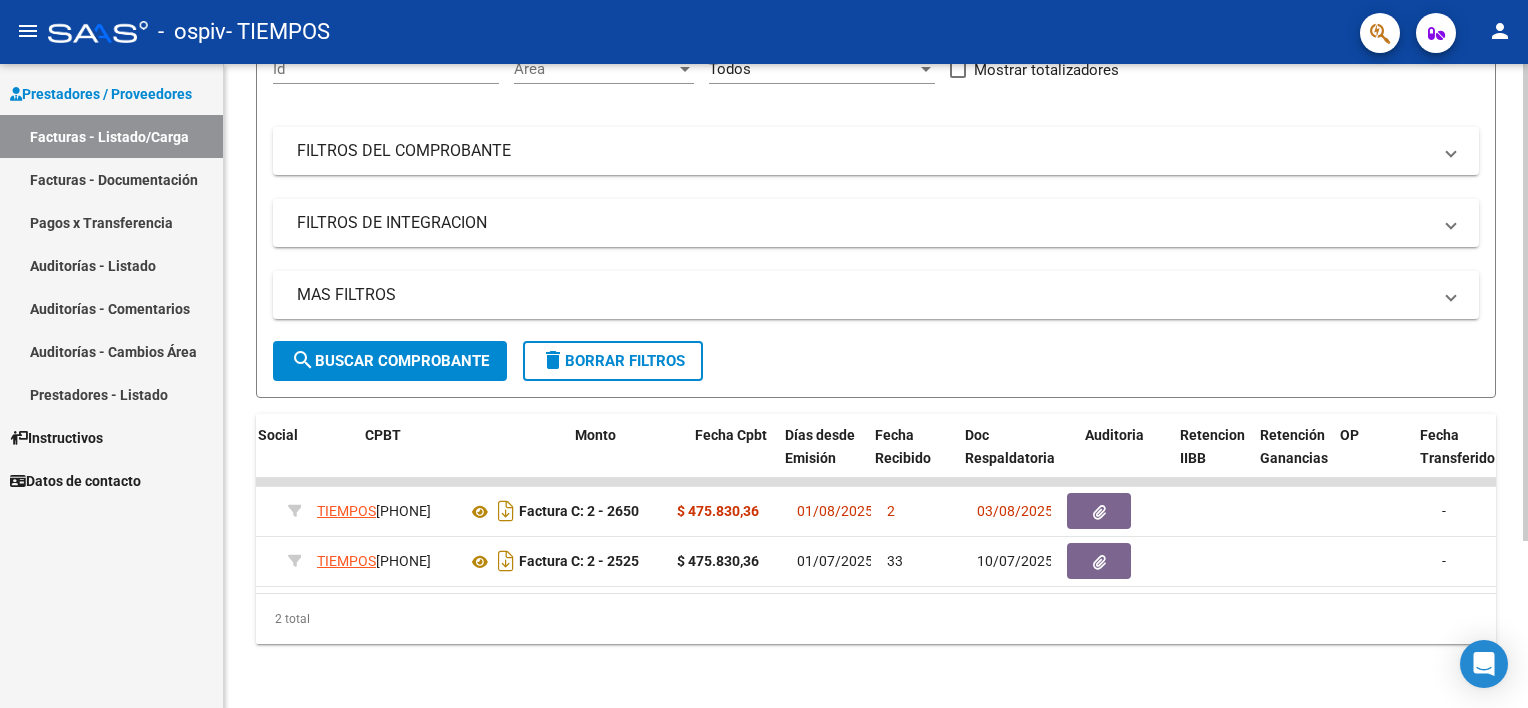 scroll, scrollTop: 0, scrollLeft: 0, axis: both 